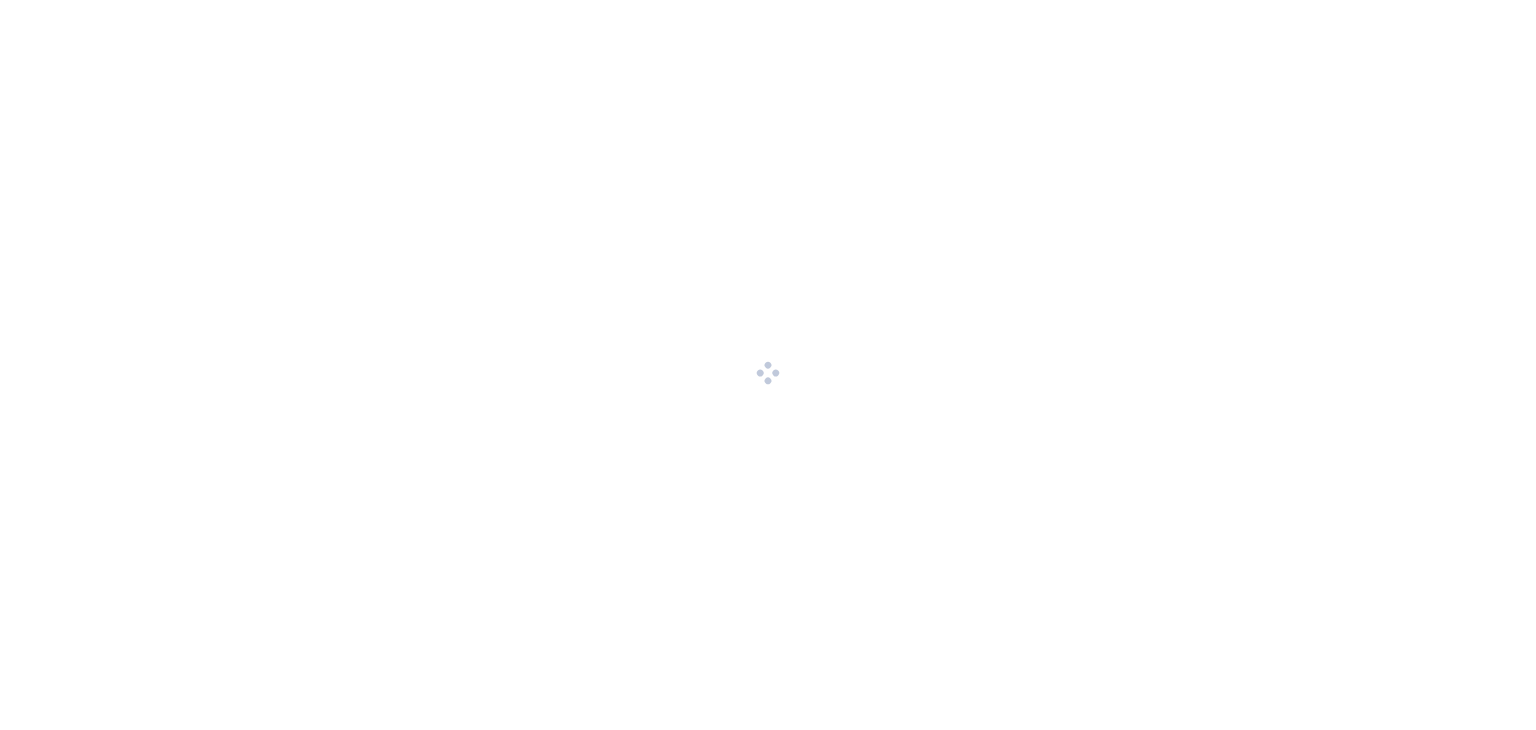 scroll, scrollTop: 0, scrollLeft: 0, axis: both 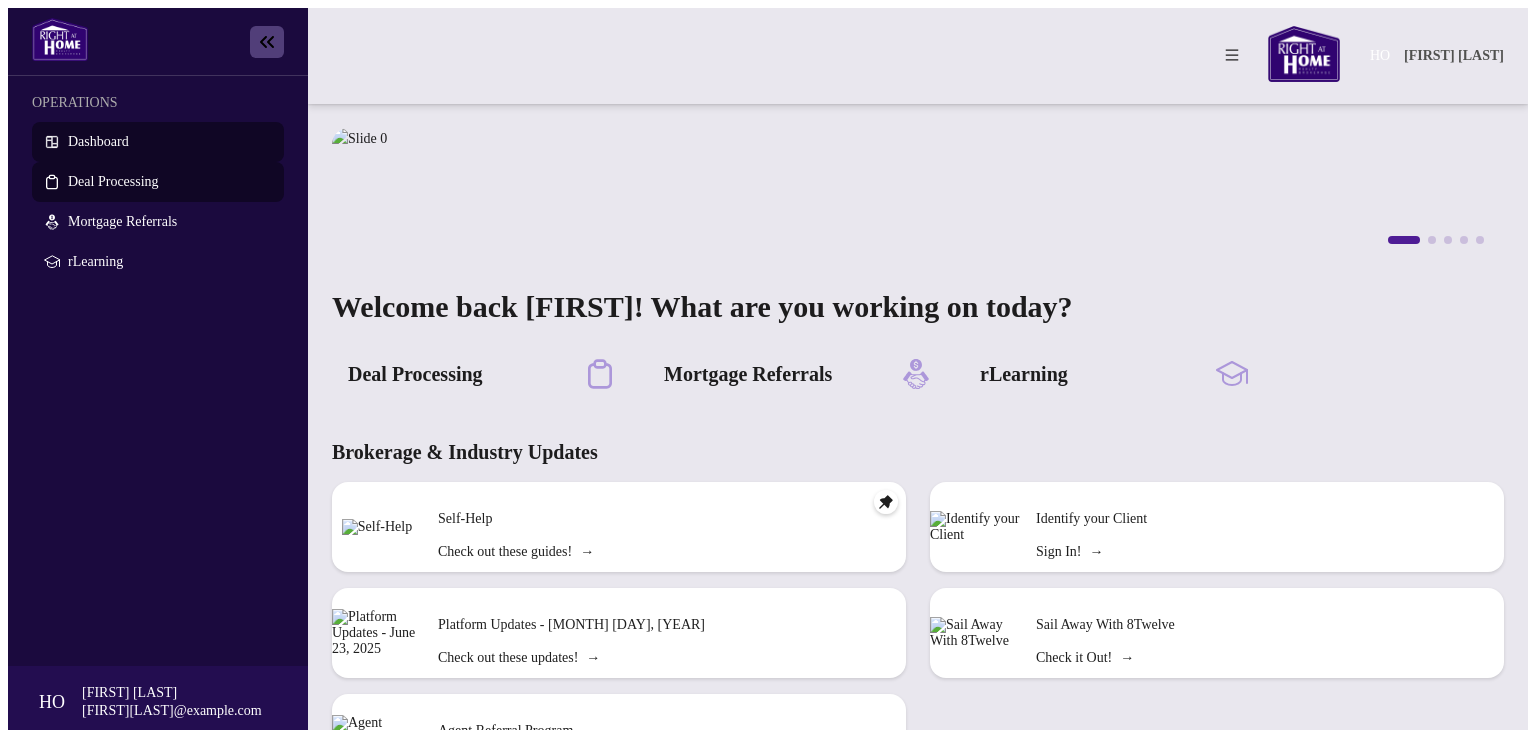 click on "Deal Processing" at bounding box center (113, 181) 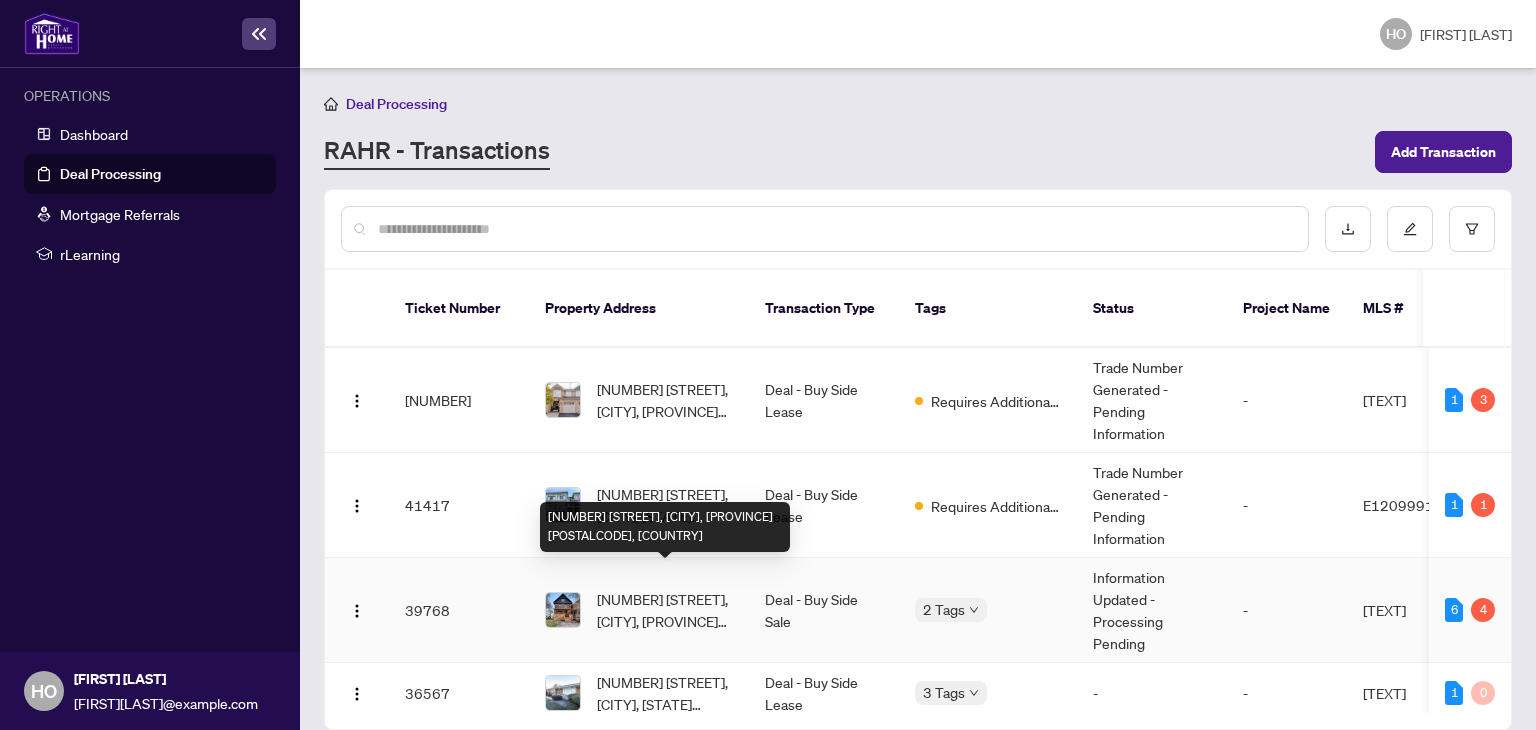 click on "[NUMBER] [STREET], [CITY], [PROVINCE] [POSTALCODE], [COUNTRY]" at bounding box center (665, 610) 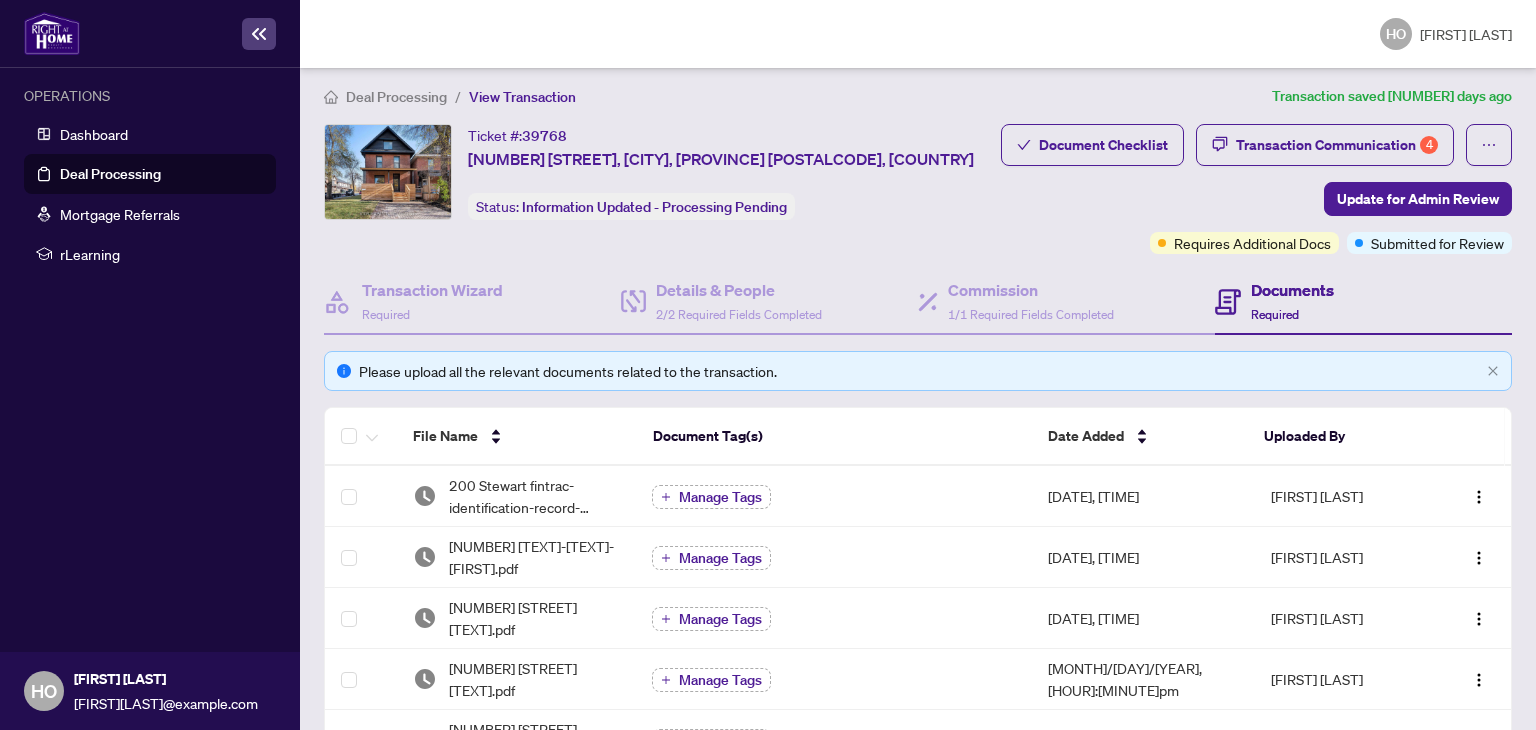 scroll, scrollTop: 0, scrollLeft: 0, axis: both 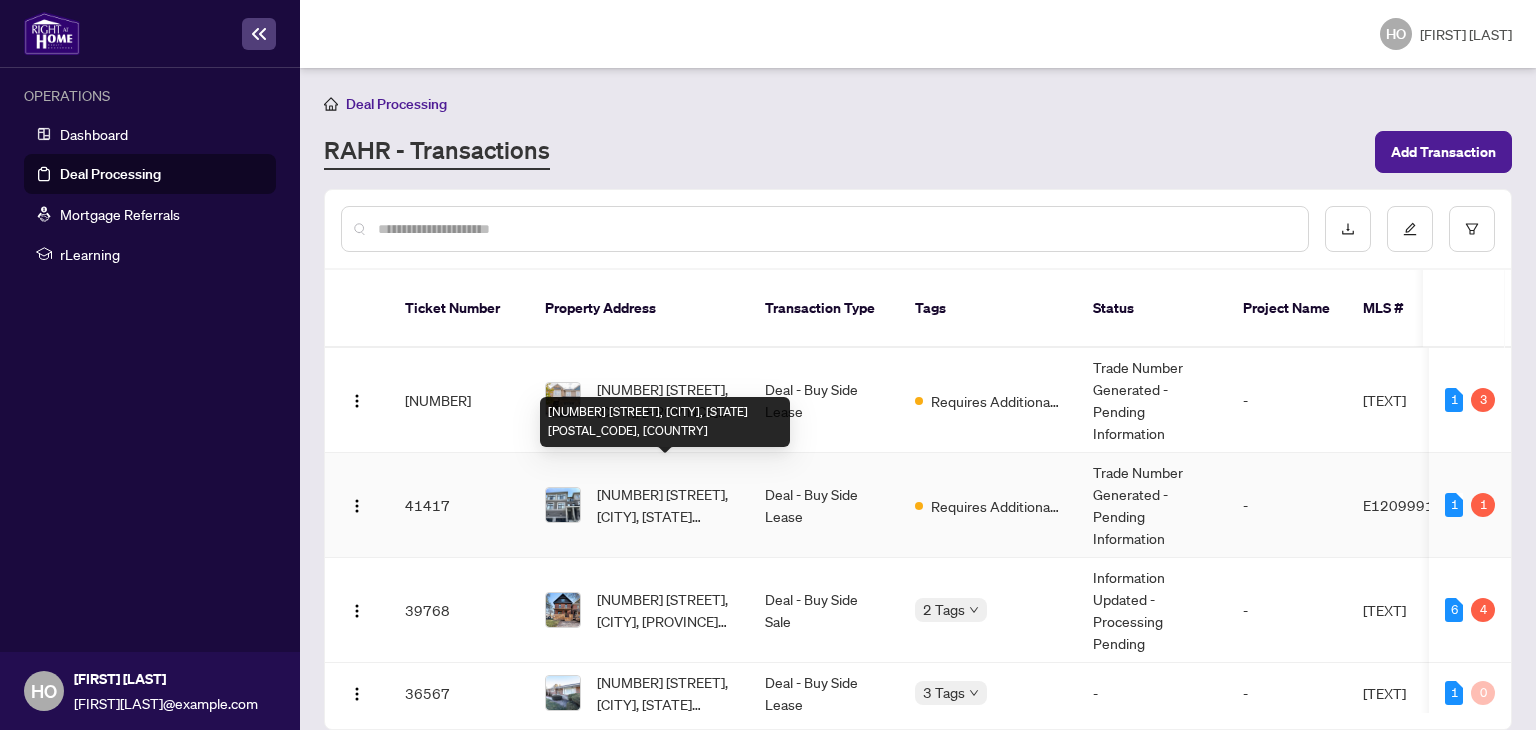 click on "[NUMBER] [STREET], [CITY], [STATE] [POSTAL_CODE], [COUNTRY]" at bounding box center [665, 505] 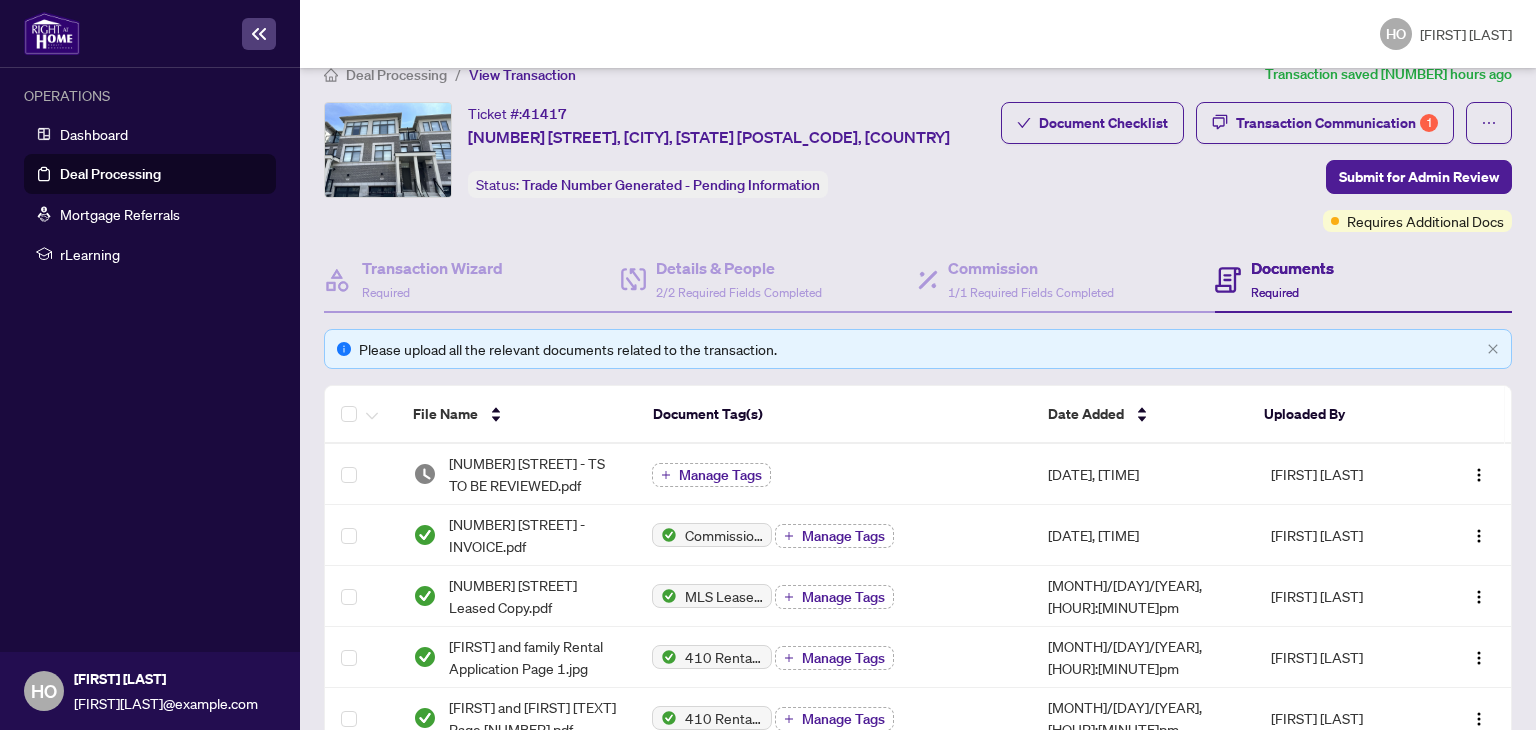 scroll, scrollTop: 13, scrollLeft: 0, axis: vertical 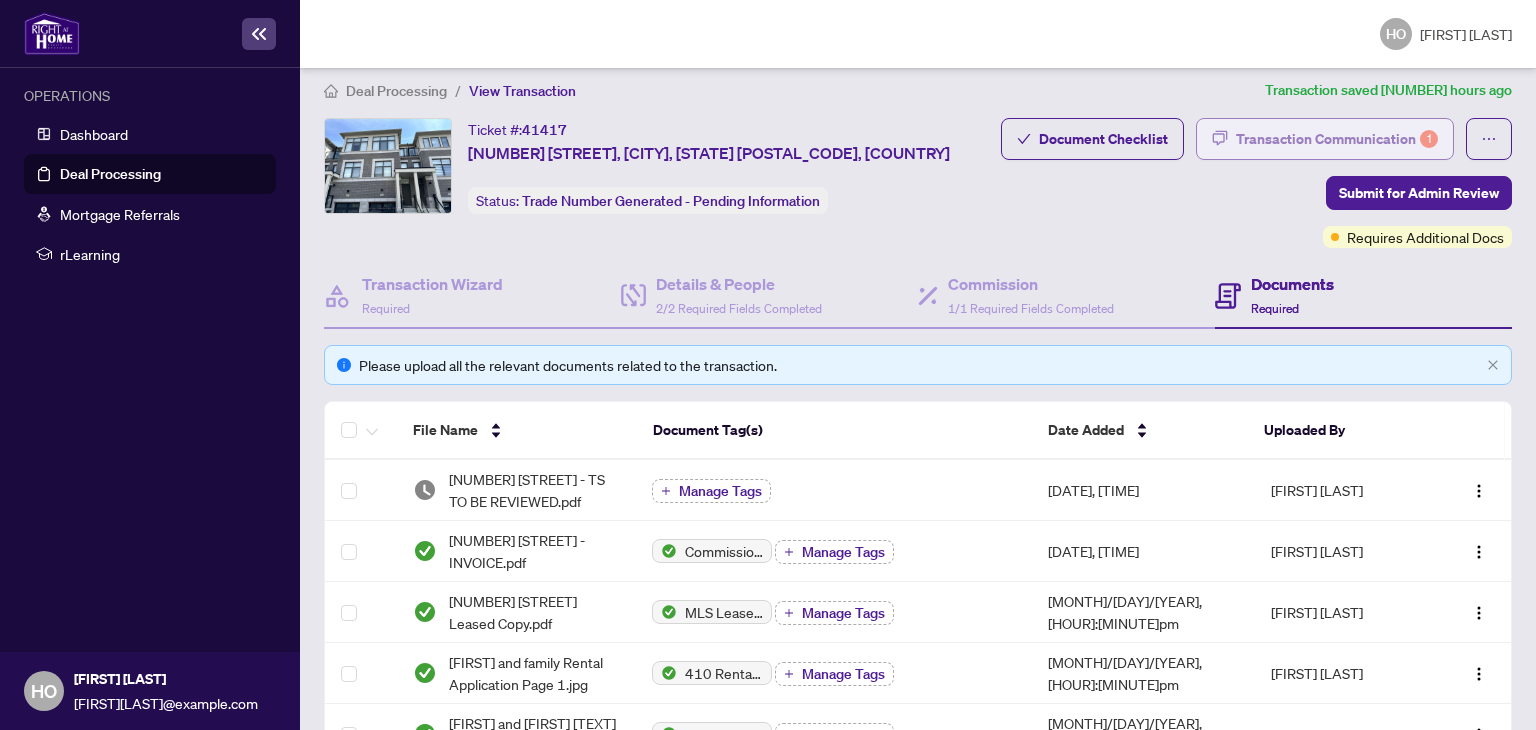click on "Transaction Communication 1" at bounding box center [1337, 139] 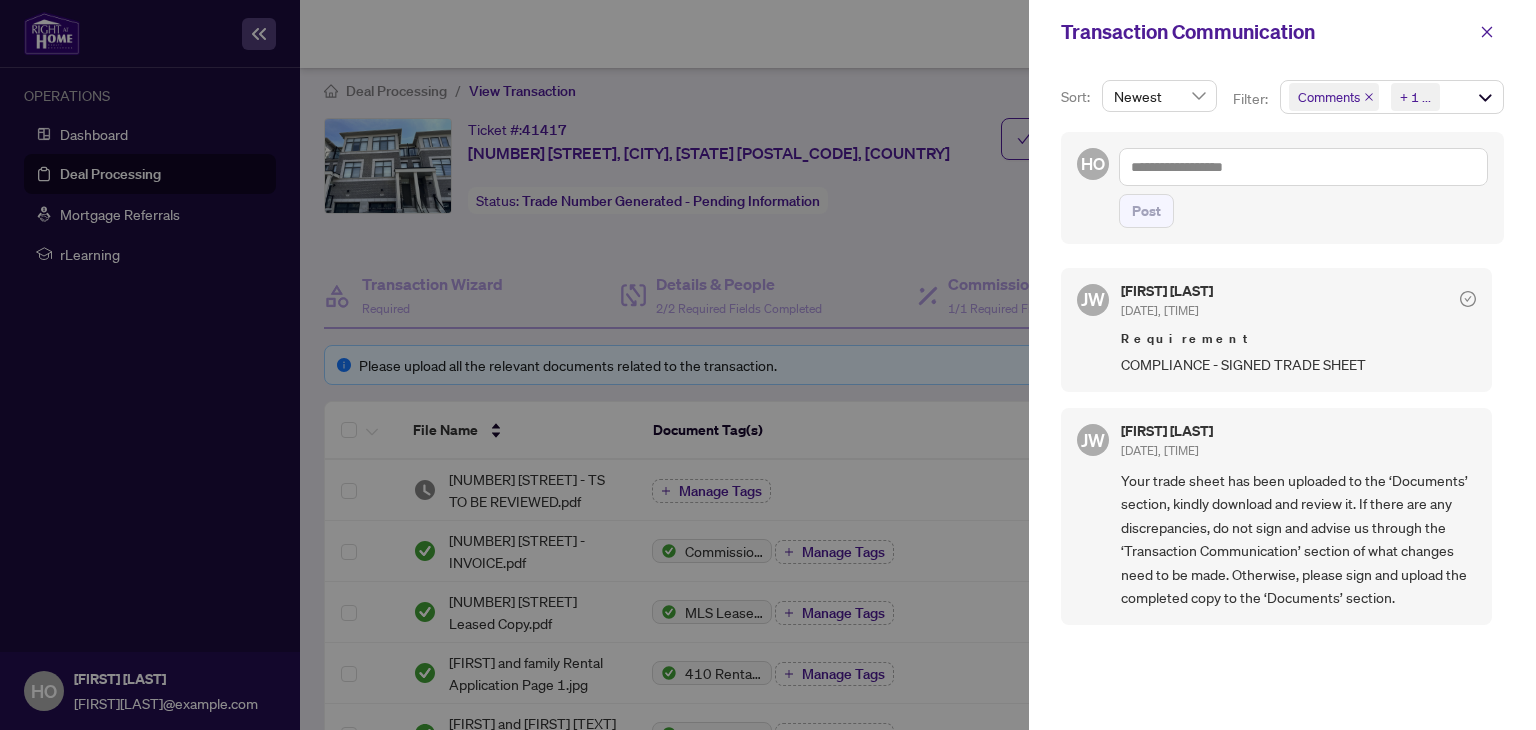 click at bounding box center (768, 365) 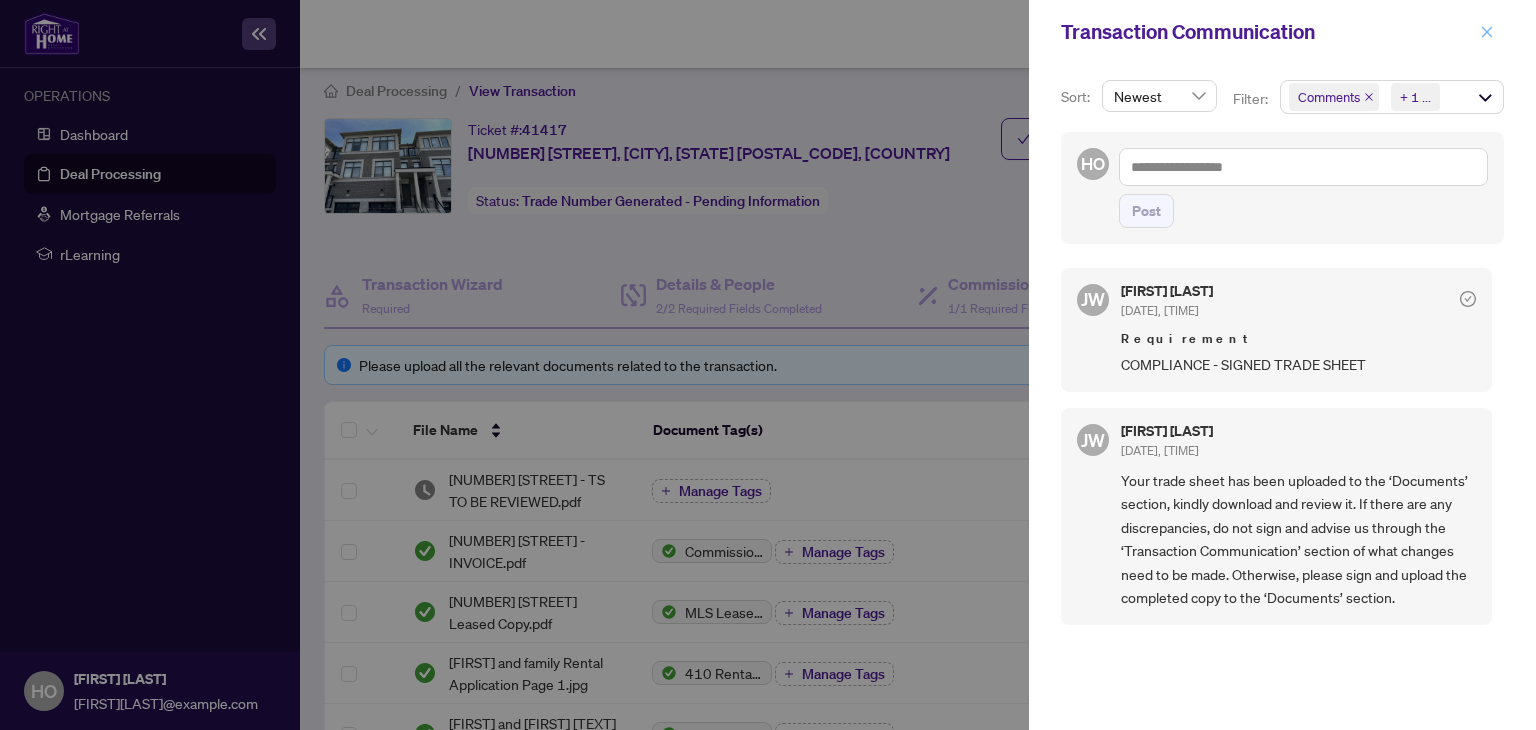 click at bounding box center (1487, 31) 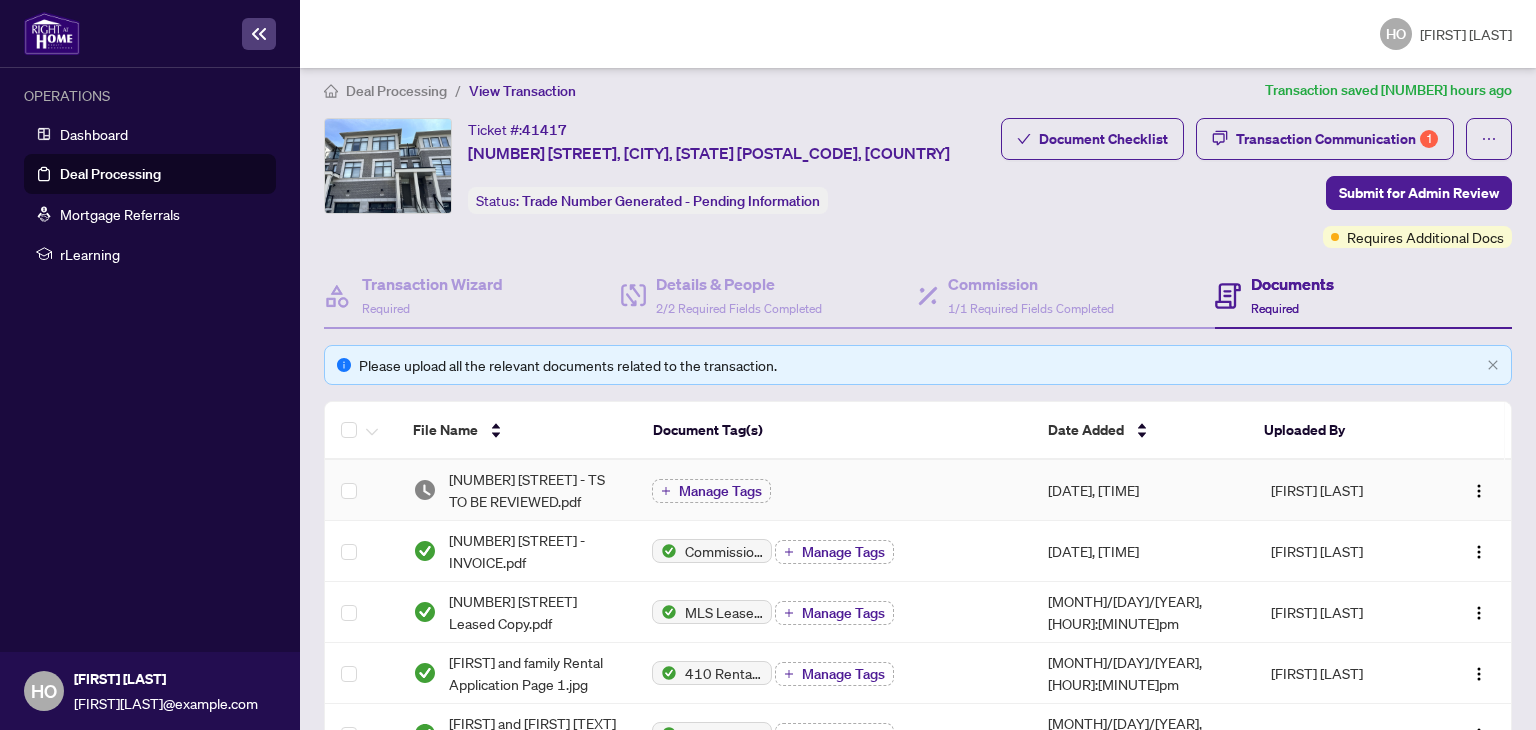 click on "[NUMBER] [STREET] - TS TO BE REVIEWED.pdf" at bounding box center [535, 490] 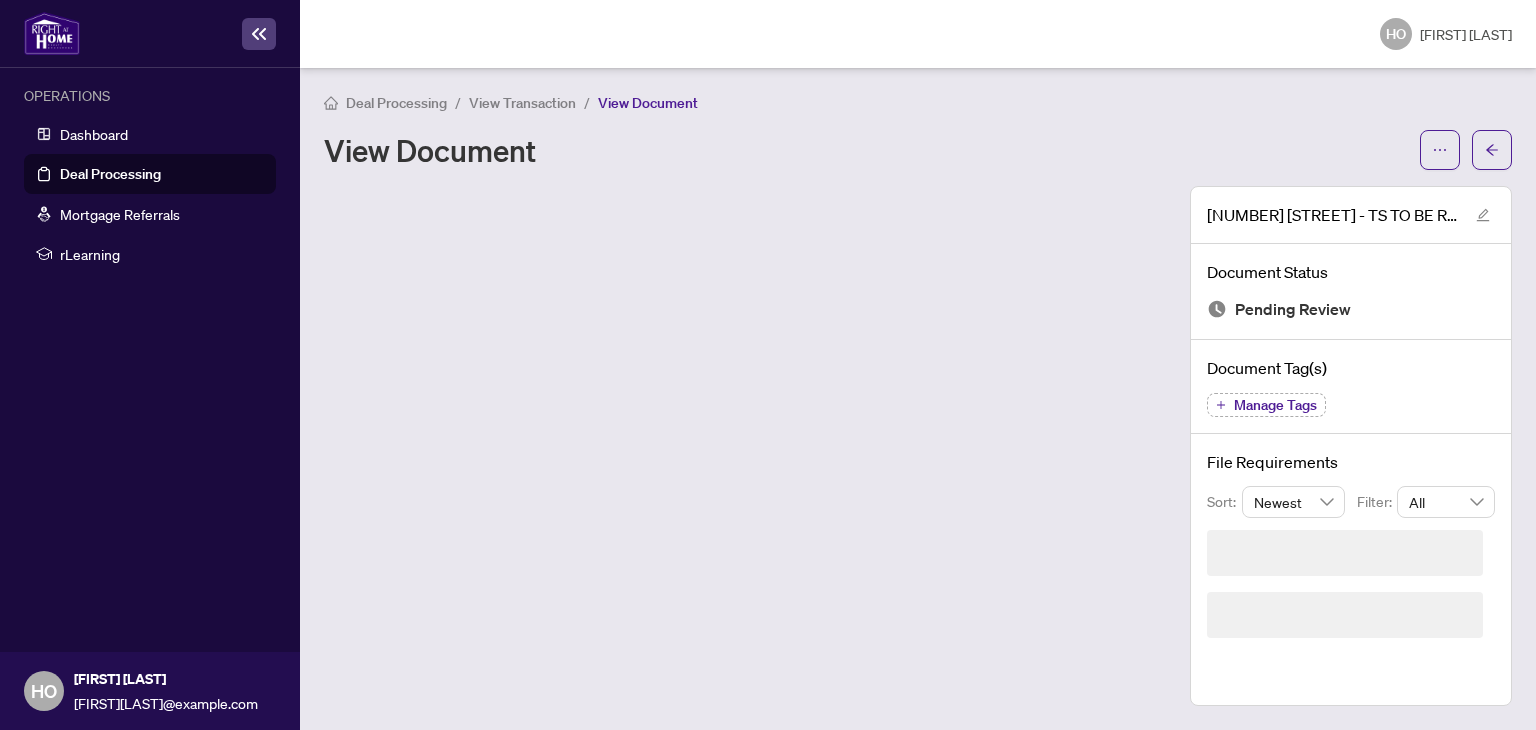 scroll, scrollTop: 0, scrollLeft: 0, axis: both 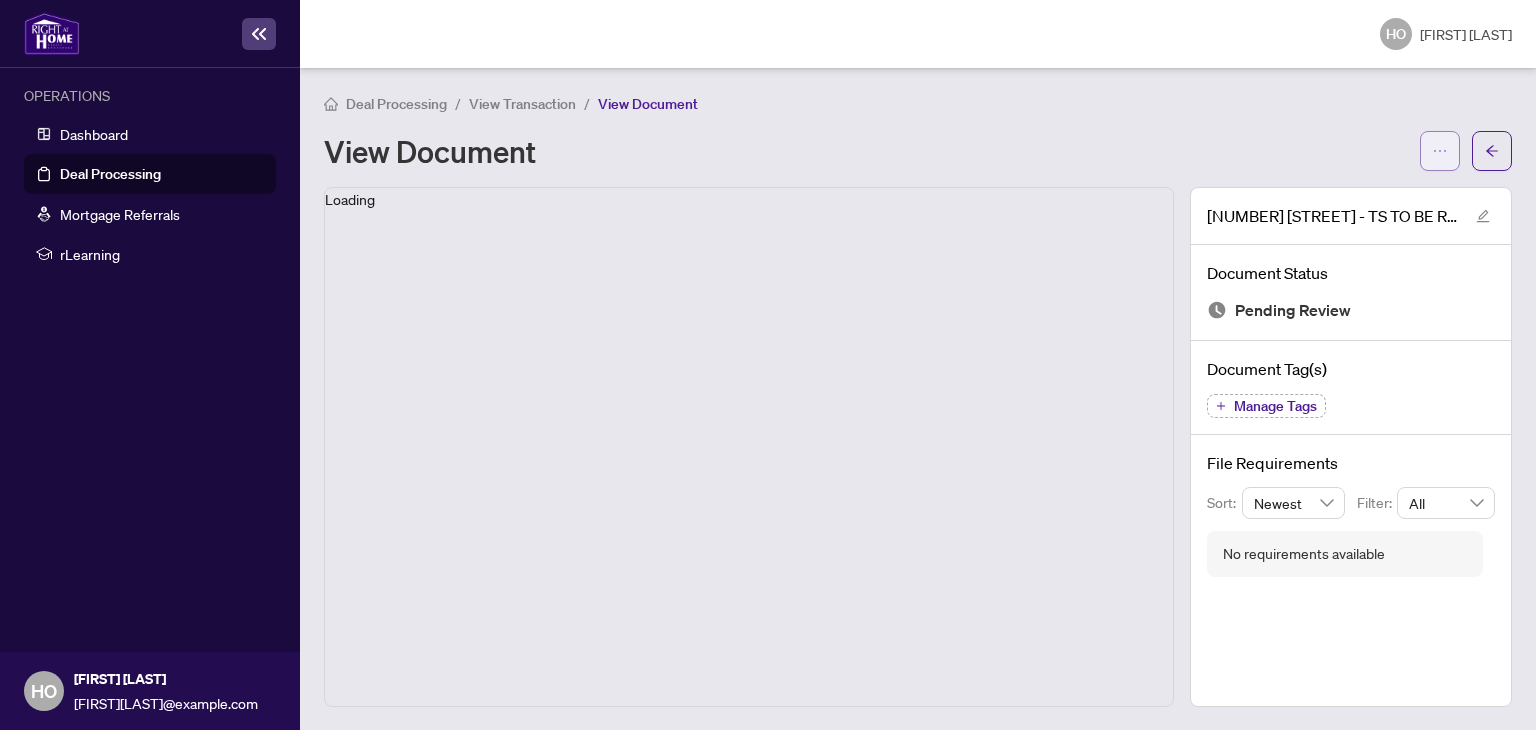 click at bounding box center [1440, 151] 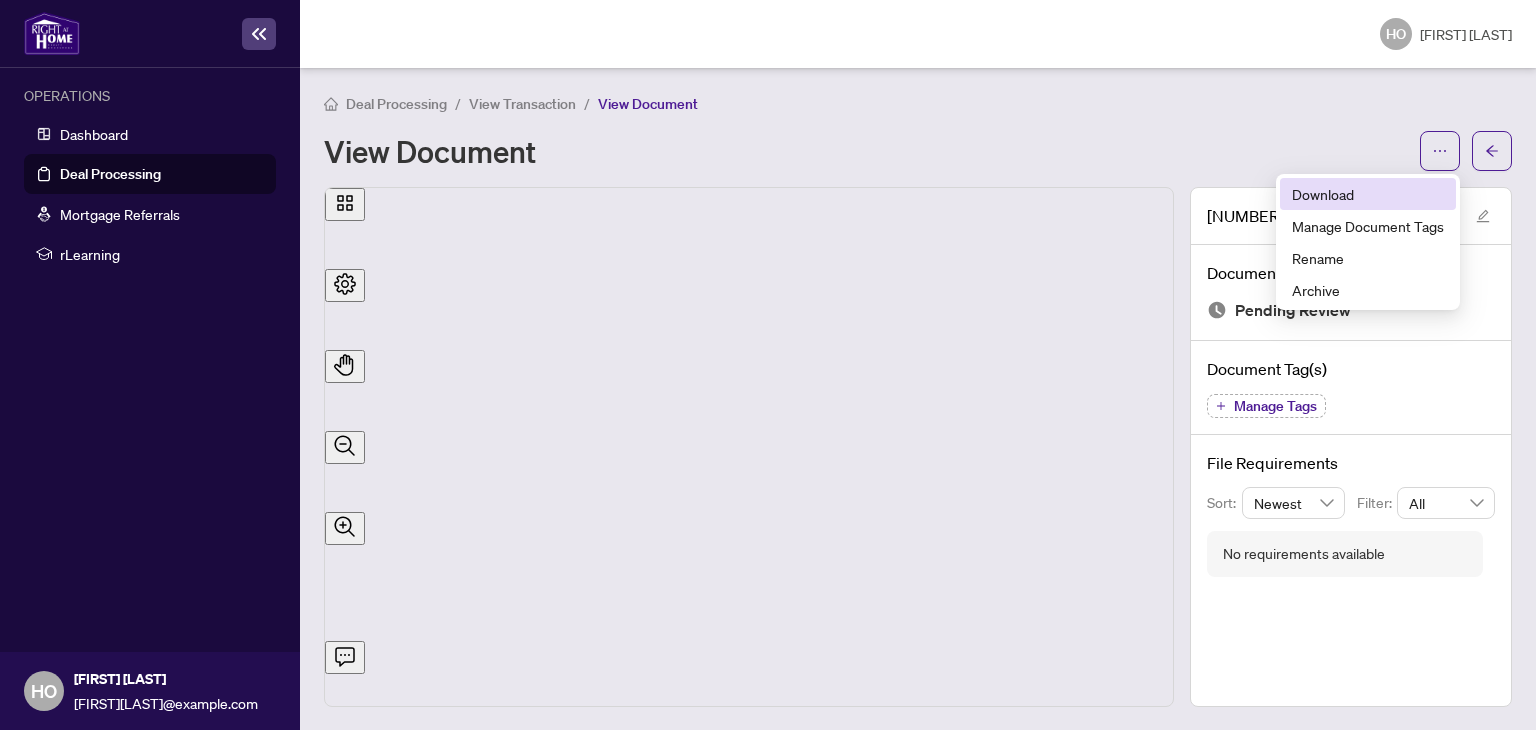 click on "Download" at bounding box center [1368, 194] 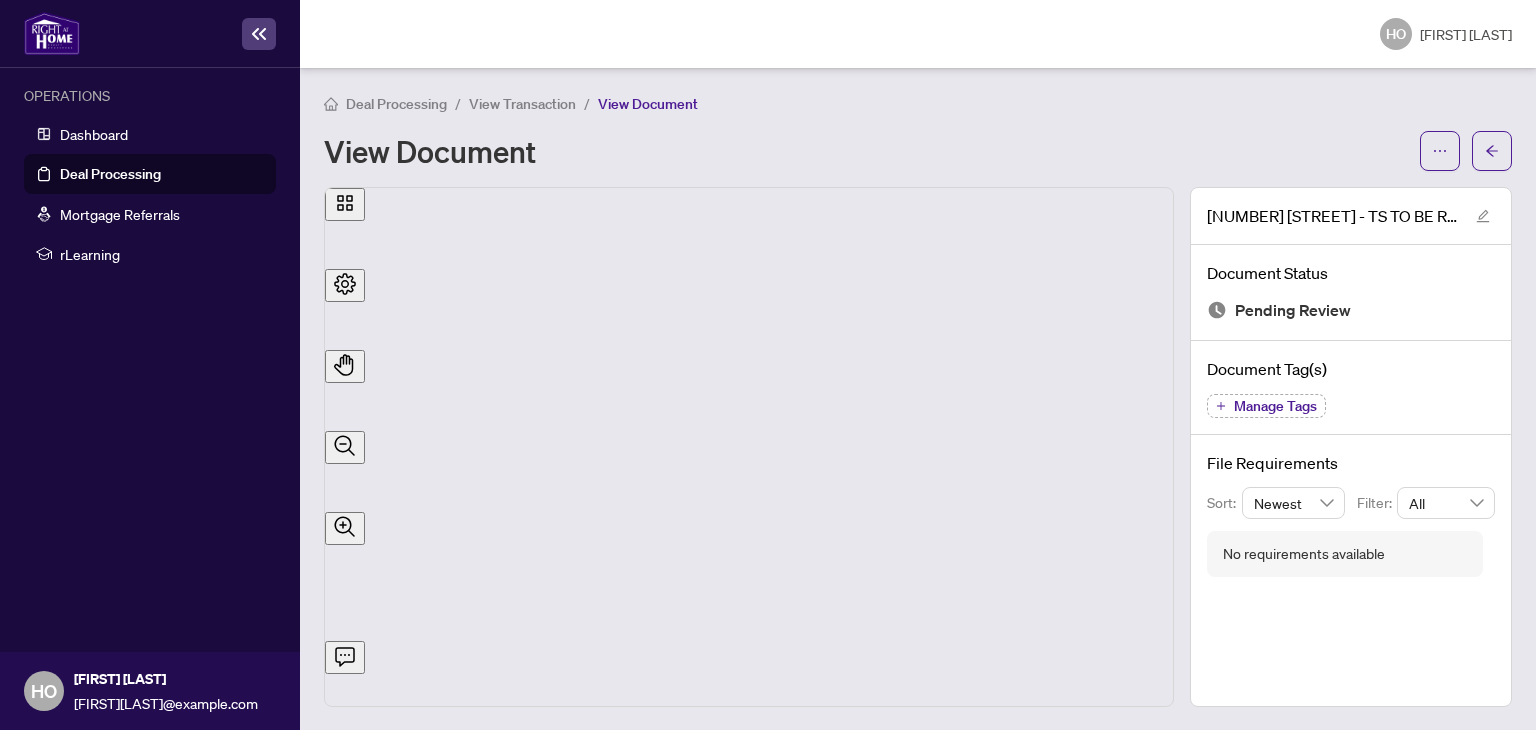 click on "Deal Processing" at bounding box center (110, 174) 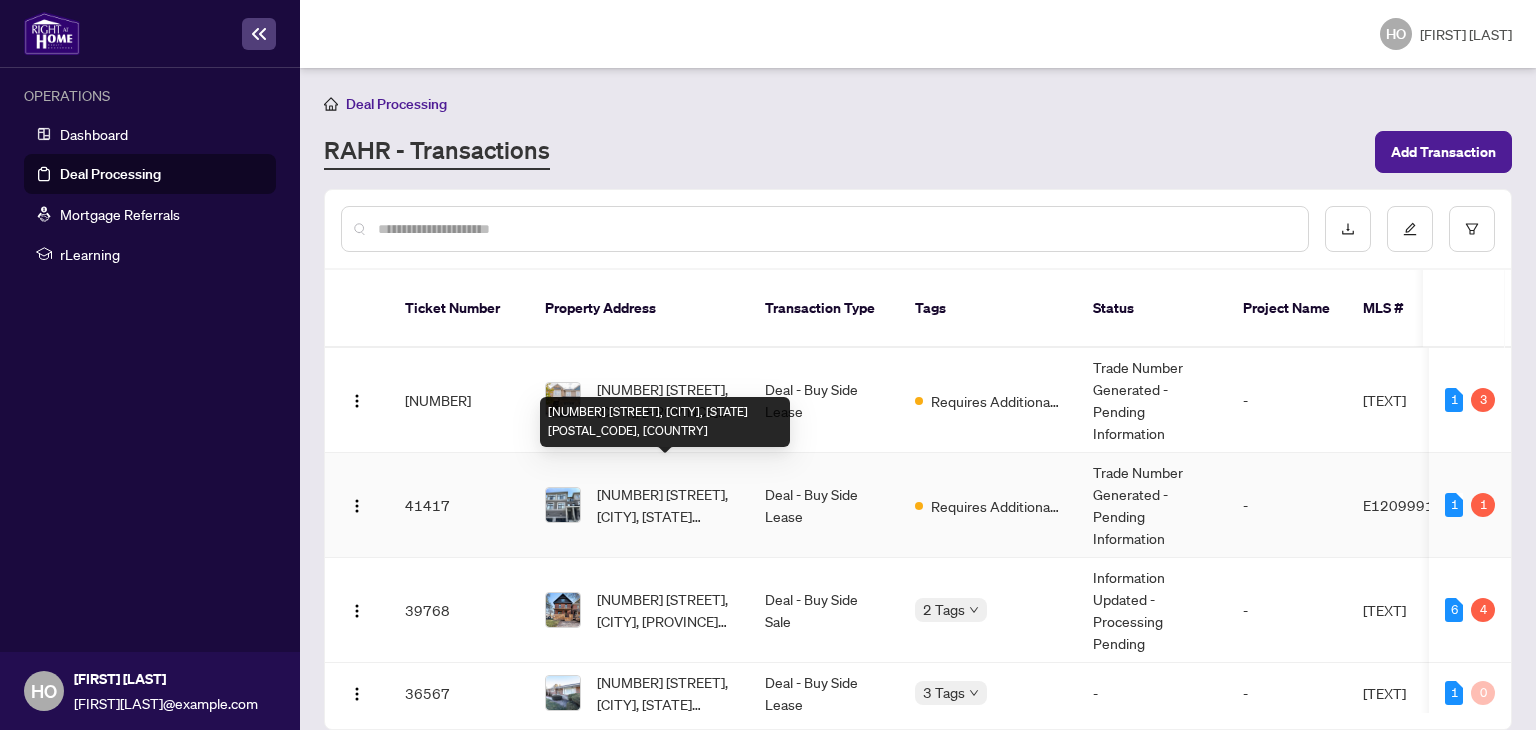 click on "[NUMBER] [STREET], [CITY], [STATE] [POSTAL_CODE], [COUNTRY]" at bounding box center [665, 505] 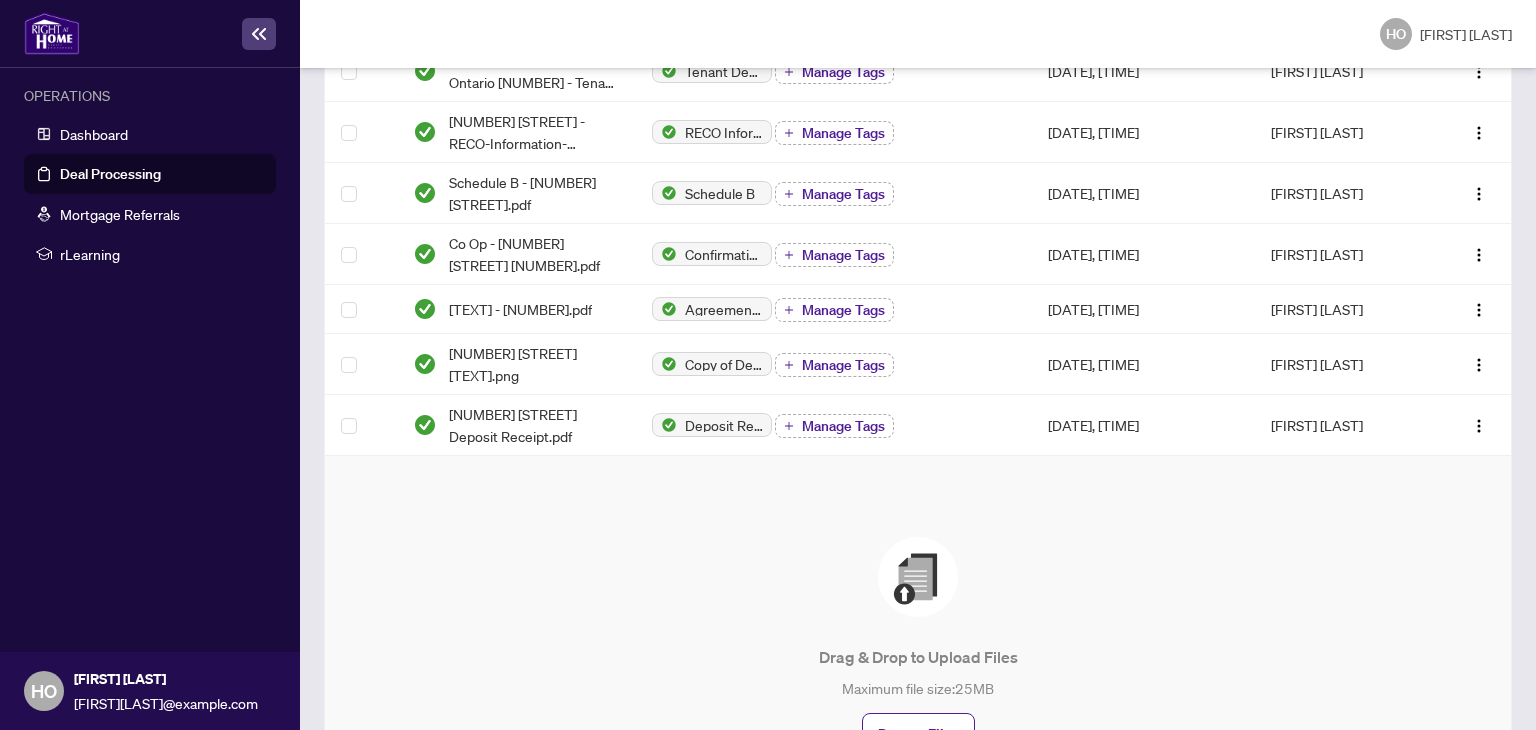 scroll, scrollTop: 745, scrollLeft: 0, axis: vertical 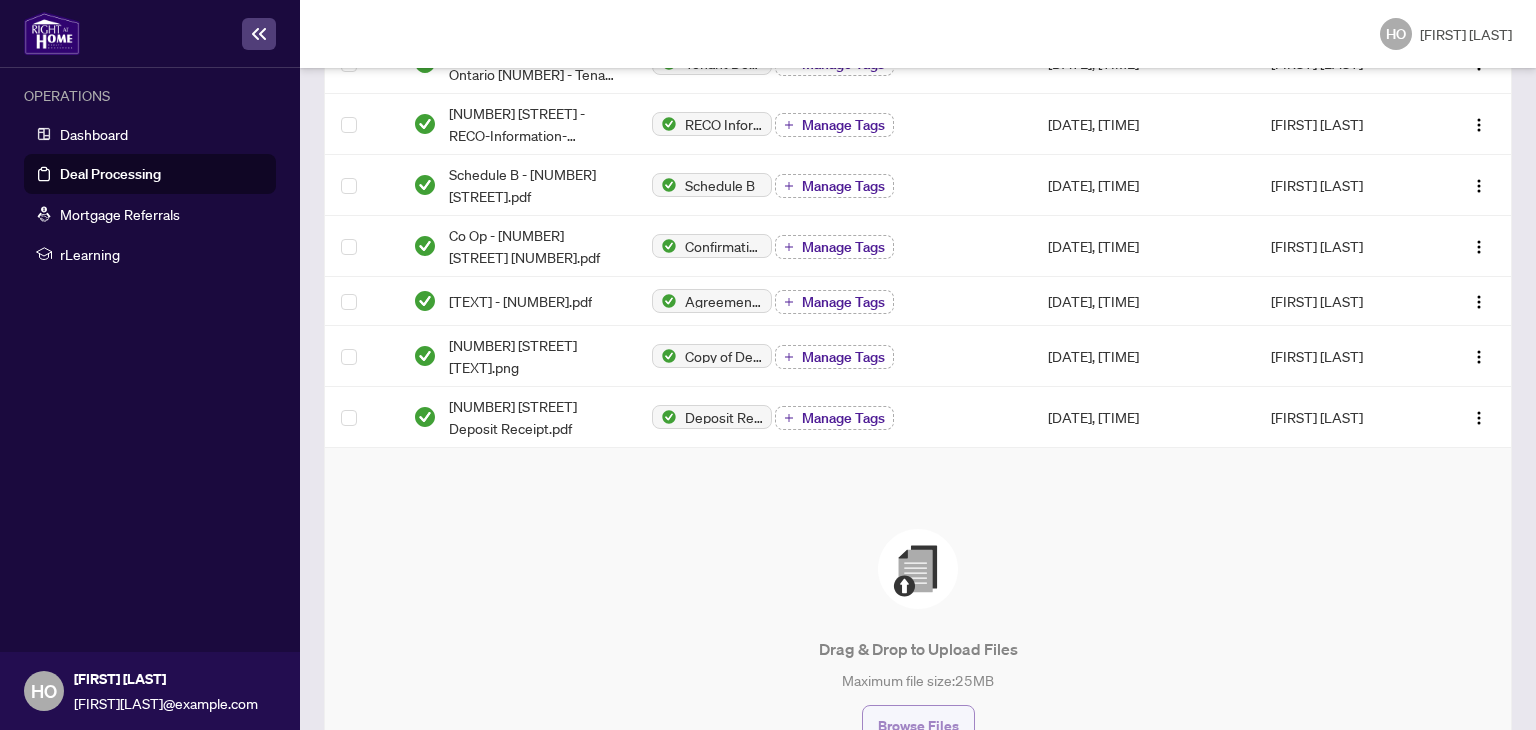 click on "Browse Files" at bounding box center [918, 726] 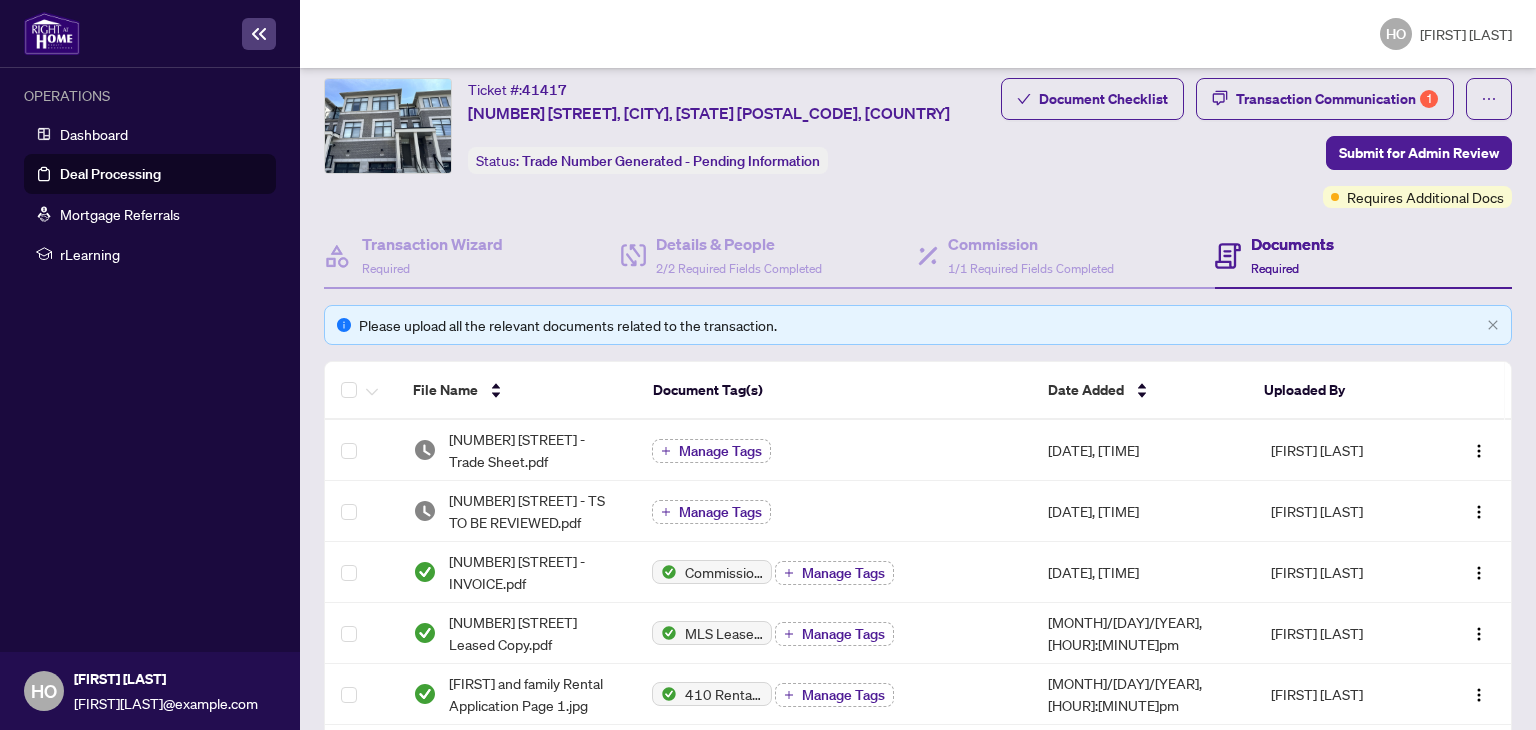 scroll, scrollTop: 49, scrollLeft: 0, axis: vertical 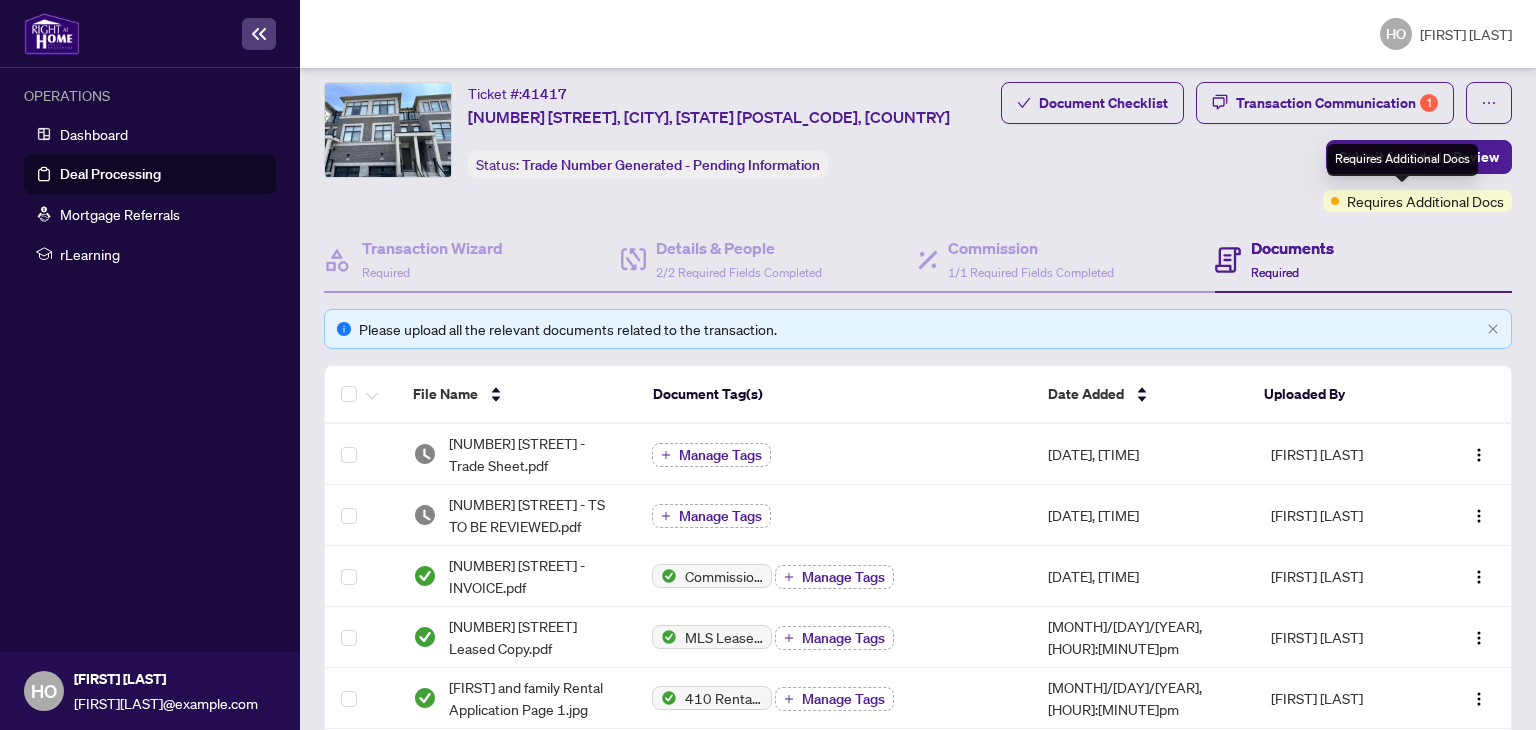 click on "Requires Additional Docs" at bounding box center [1402, 160] 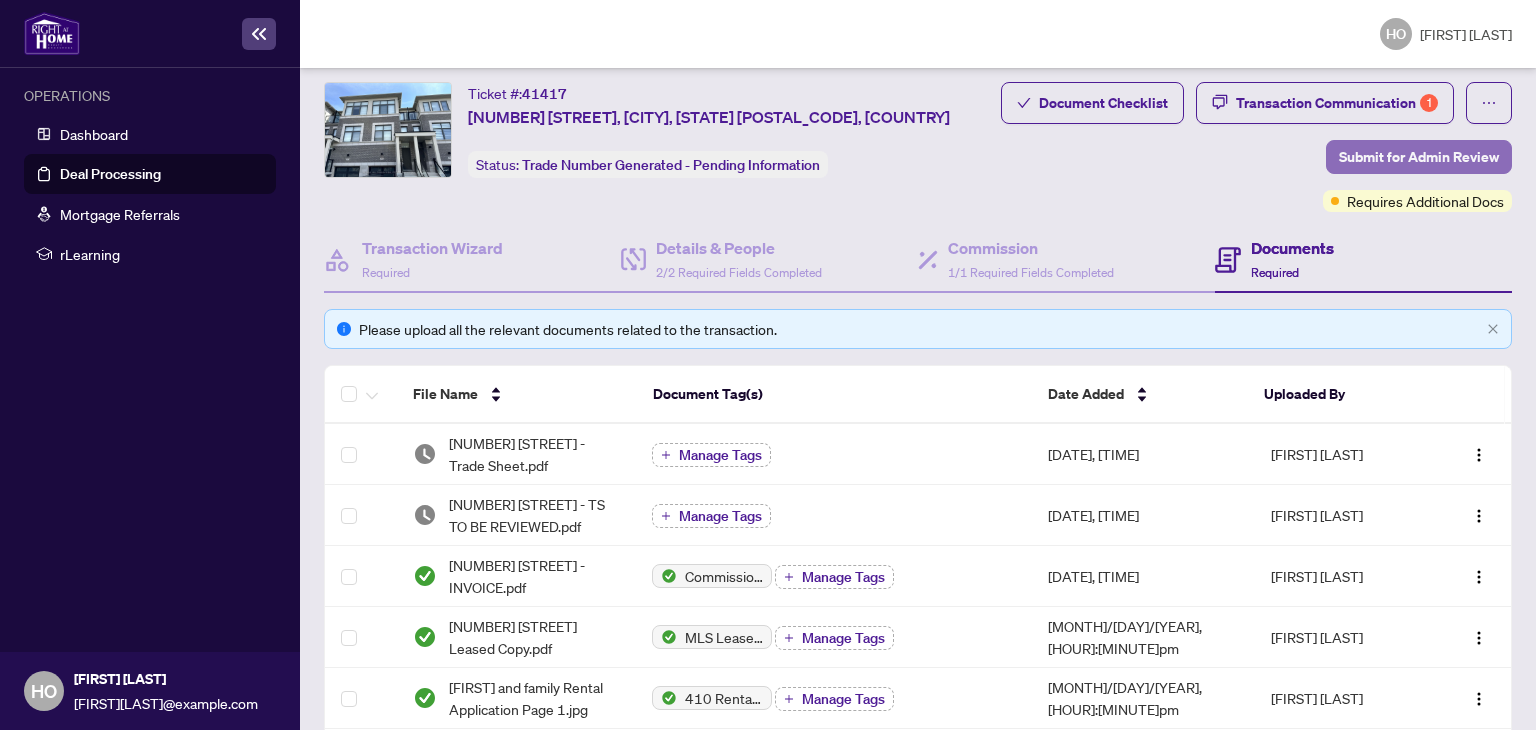 click on "Submit for Admin Review" at bounding box center (1419, 157) 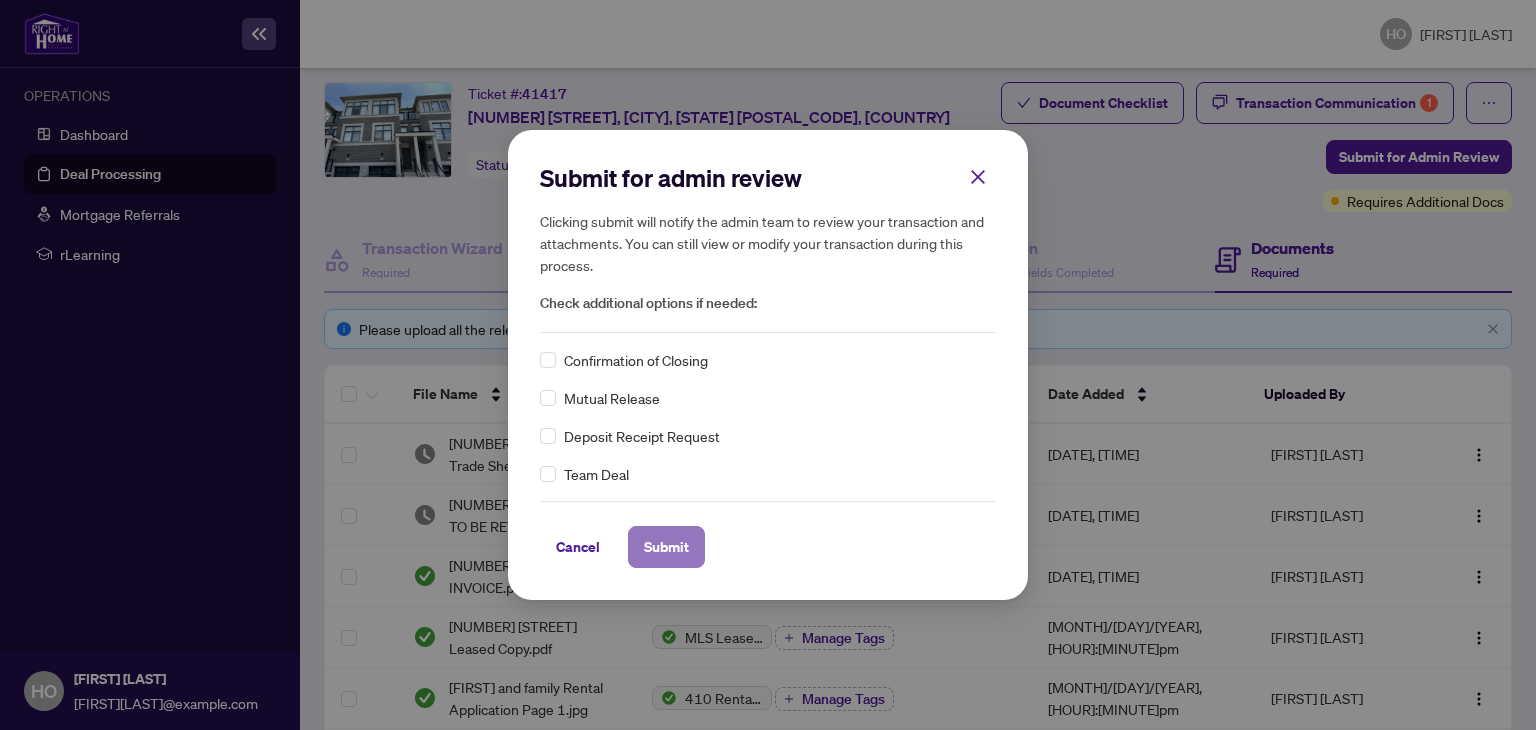 click on "Submit" at bounding box center (666, 547) 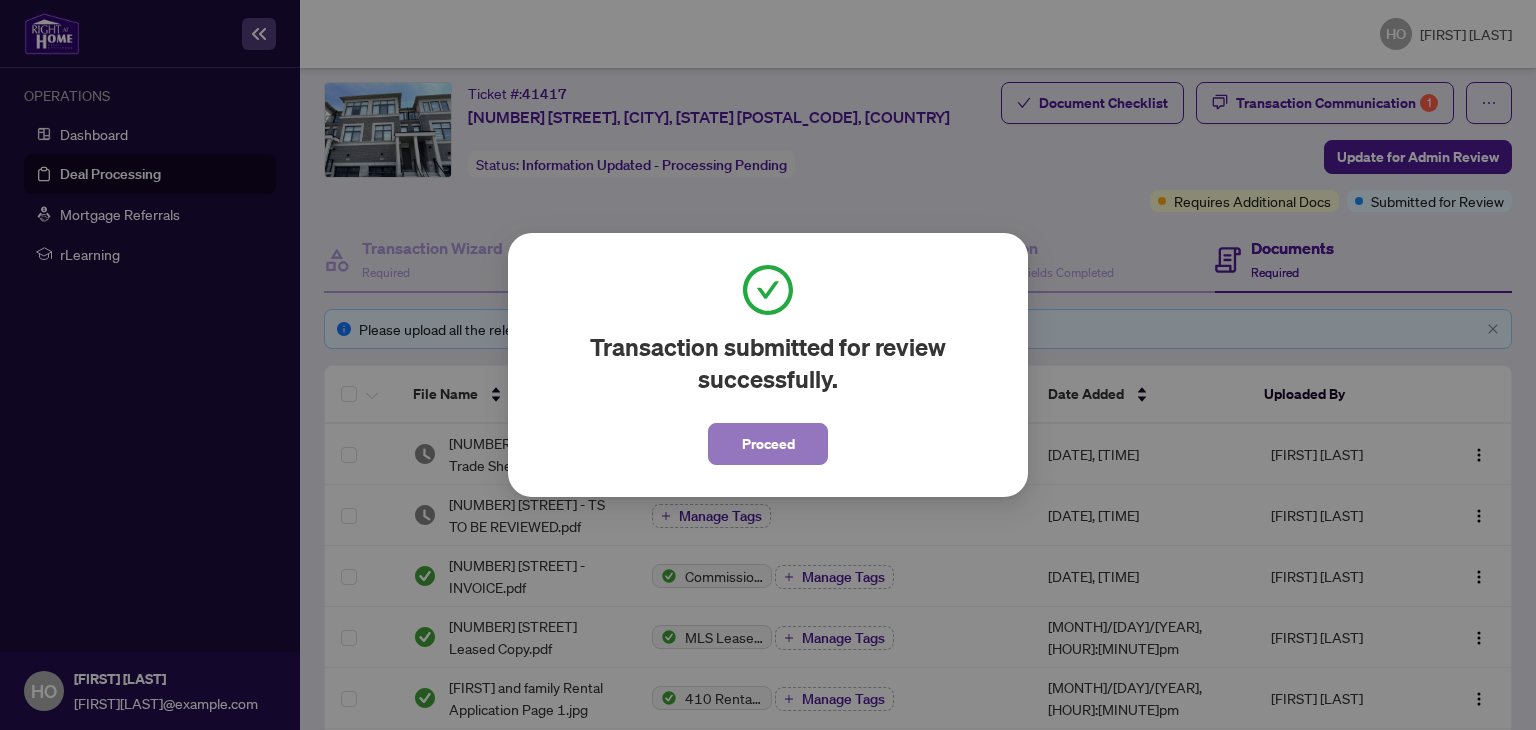 click on "Proceed" at bounding box center (768, 444) 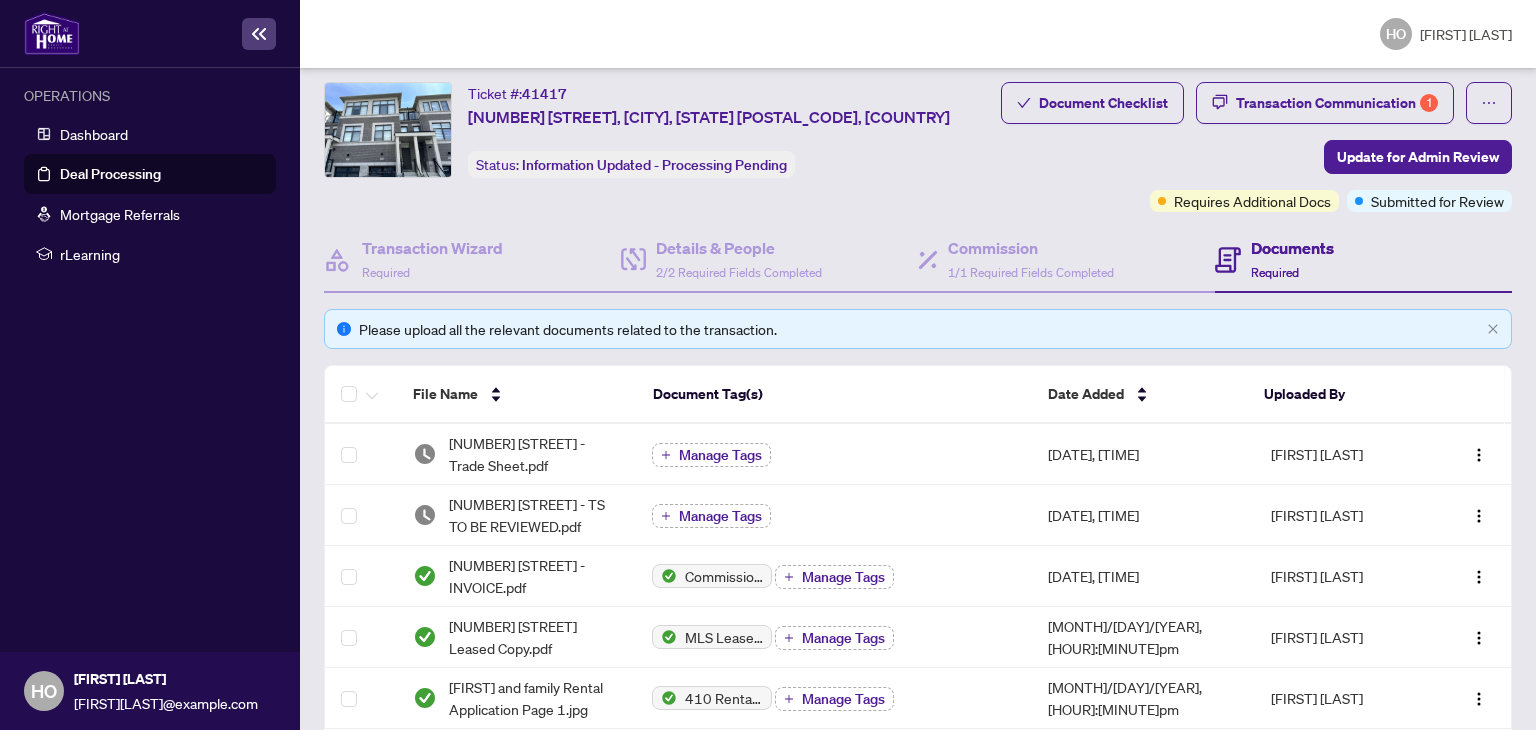 click on "Deal Processing" at bounding box center (110, 174) 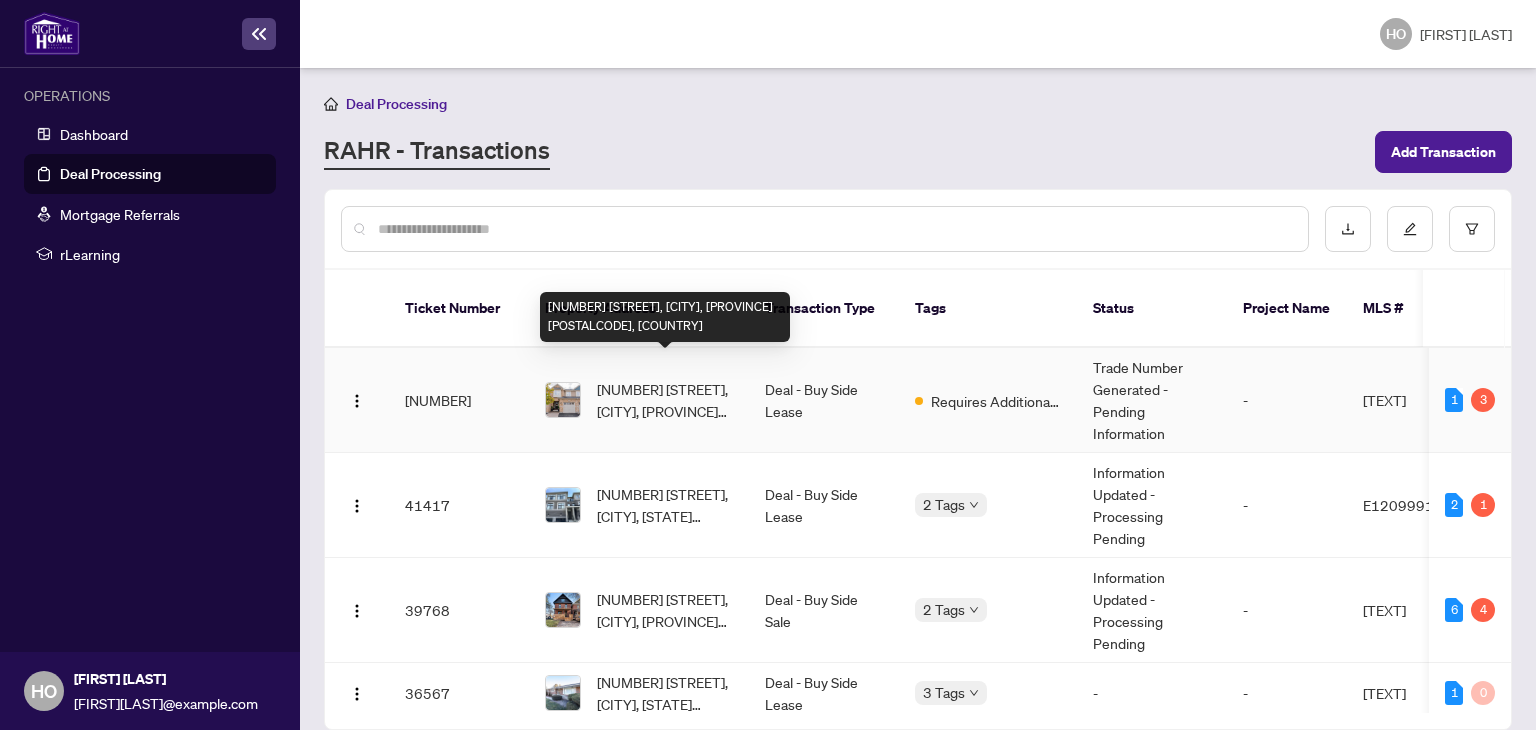 click on "[NUMBER] [STREET], [CITY], [PROVINCE] [POSTALCODE], [COUNTRY]" at bounding box center [665, 400] 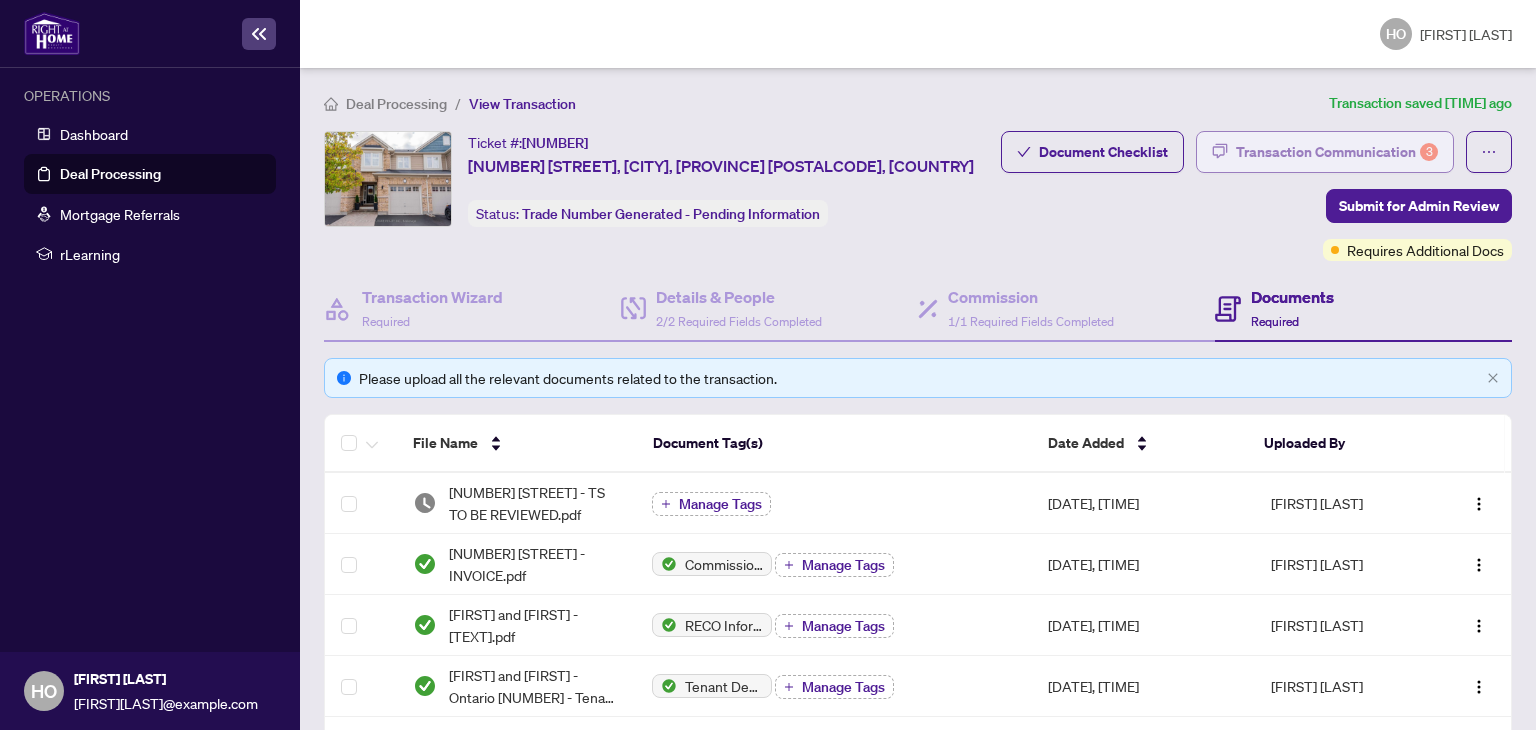 click on "Transaction Communication 3" at bounding box center [1337, 152] 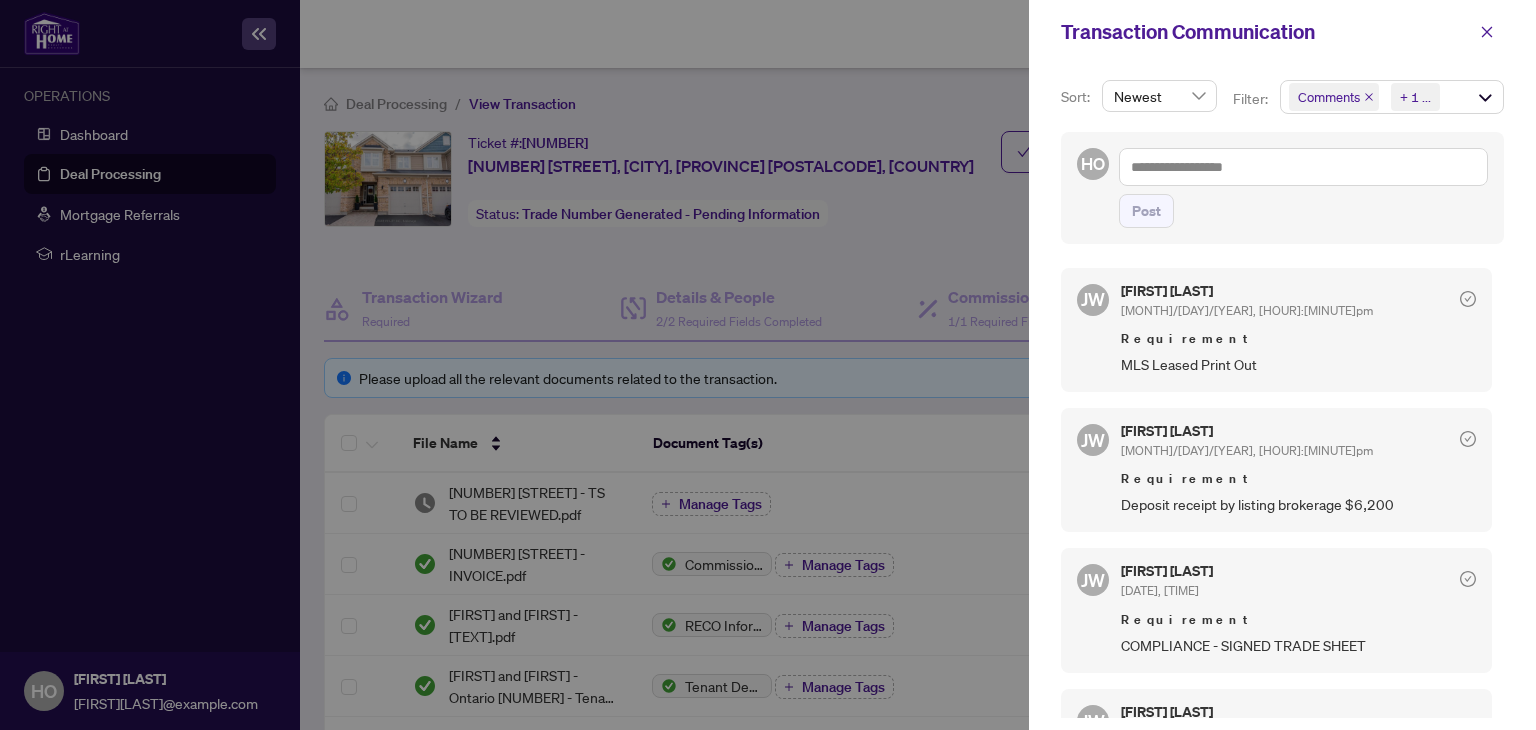click at bounding box center (768, 365) 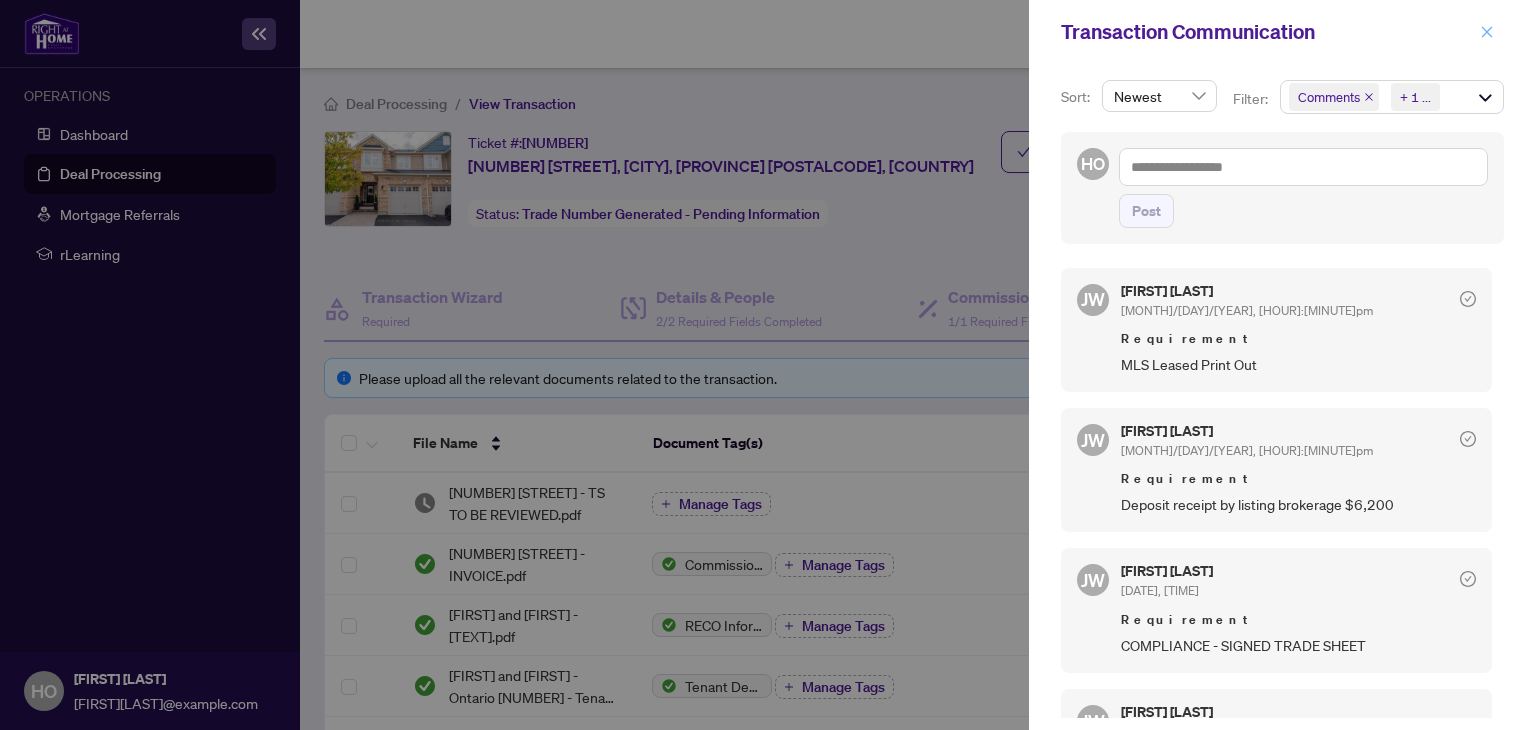 click at bounding box center [1487, 32] 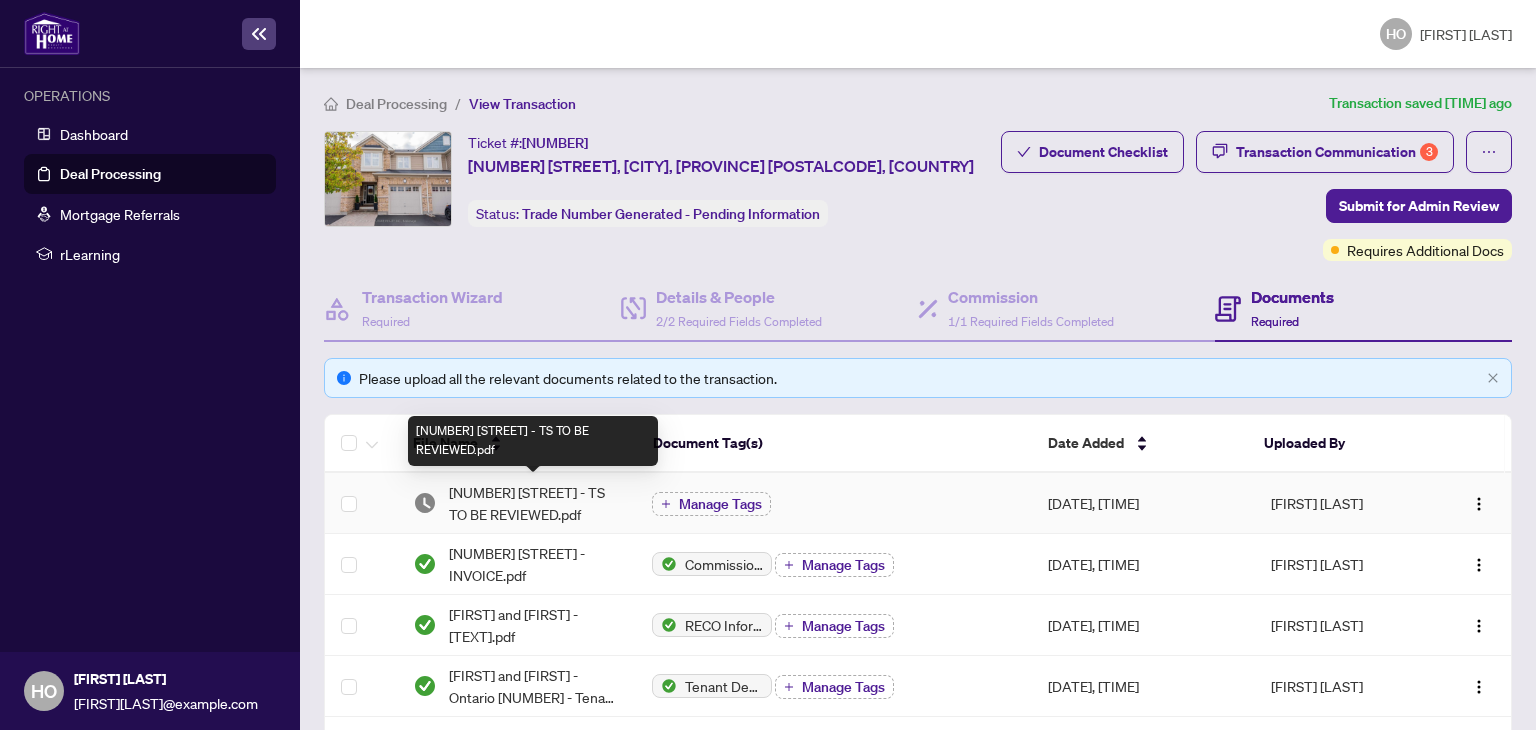click on "[NUMBER] [STREET] - TS TO BE REVIEWED.pdf" at bounding box center [535, 503] 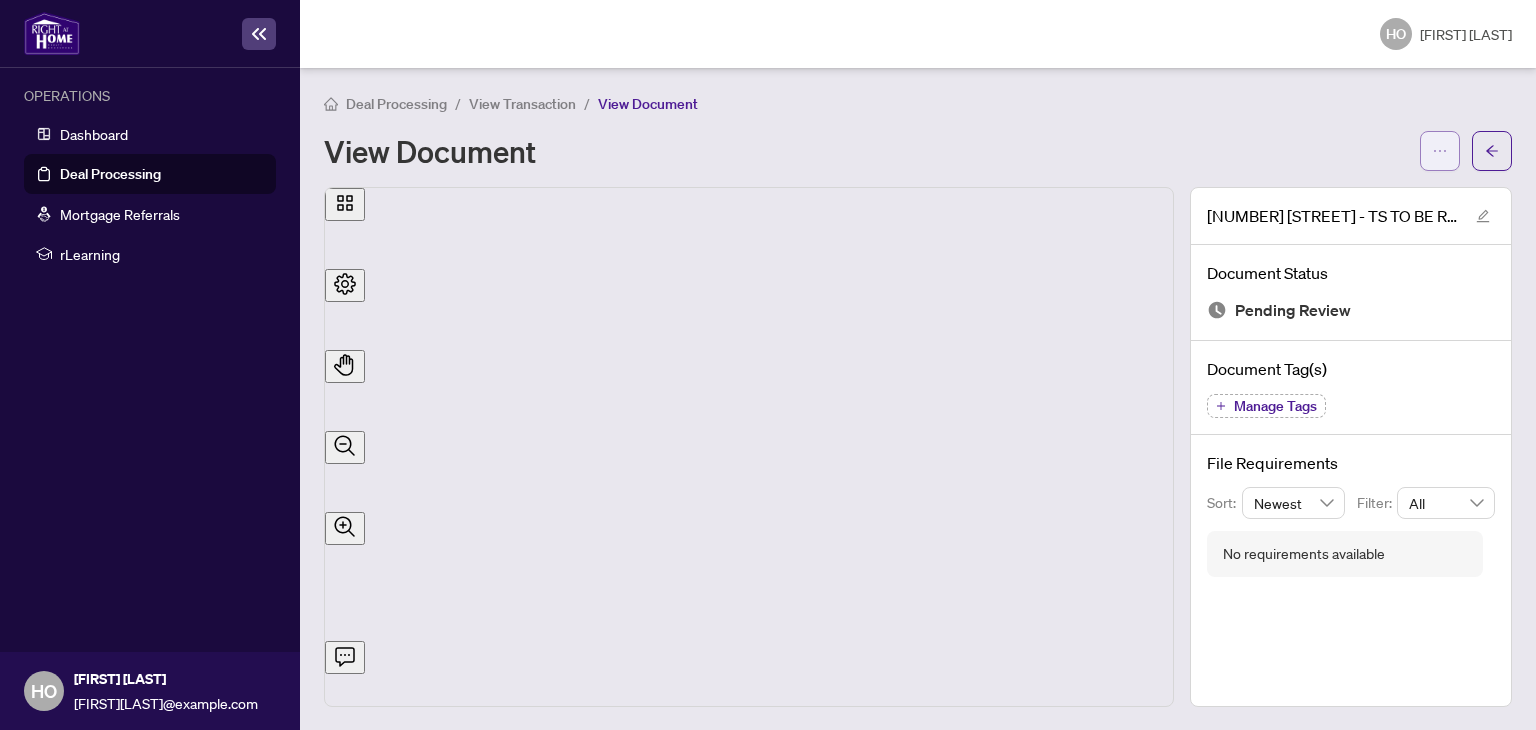 click at bounding box center [1440, 151] 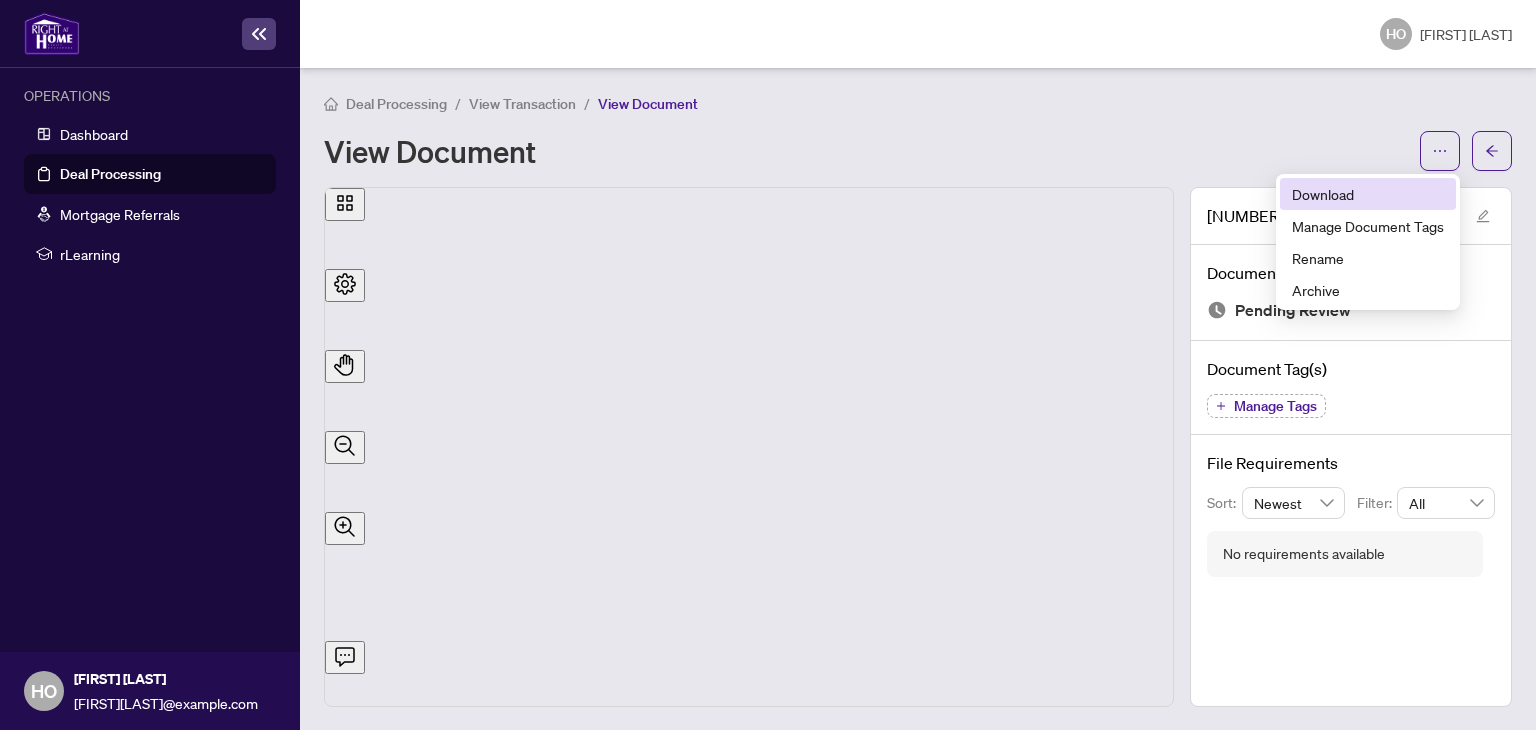 click on "Download" at bounding box center [1368, 194] 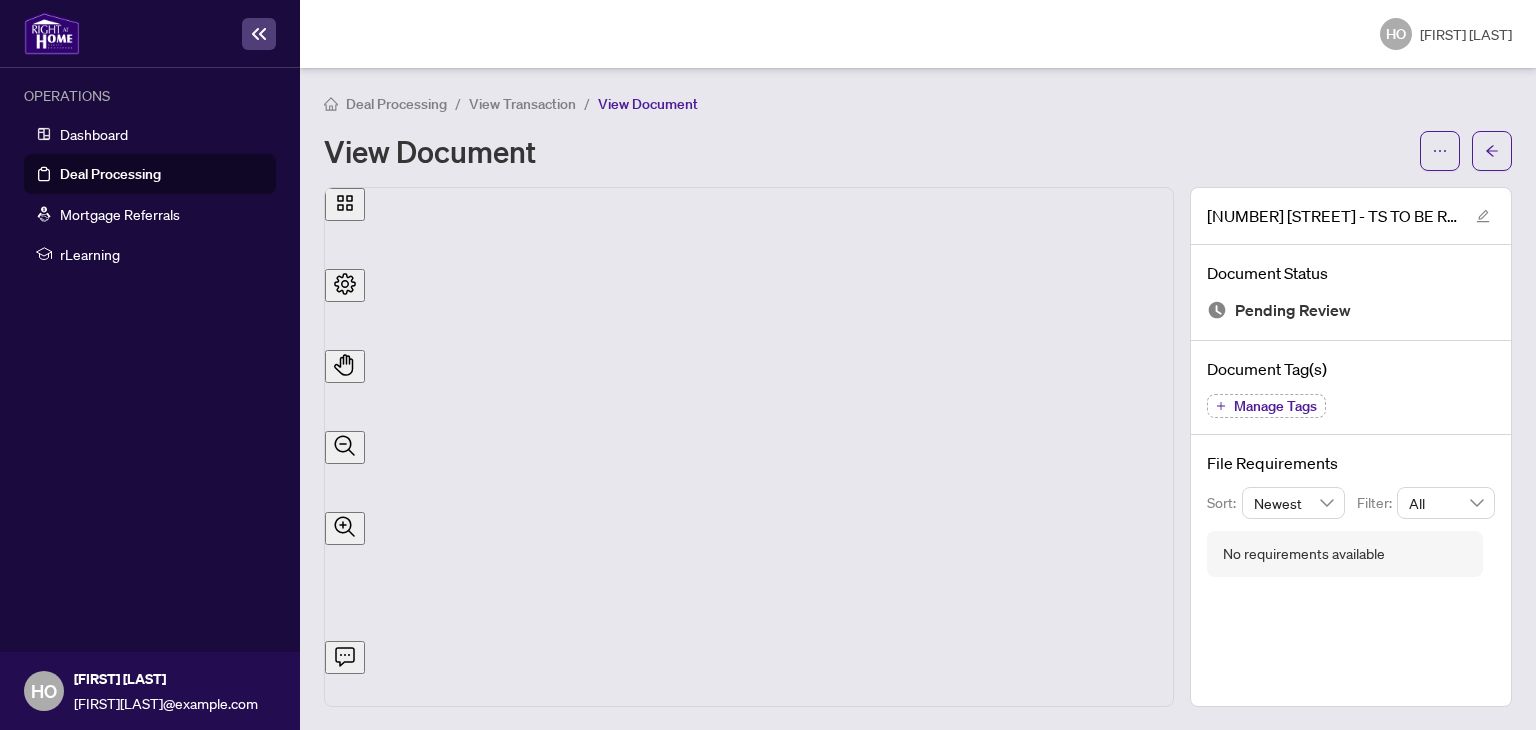 click on "View Document" at bounding box center [866, 151] 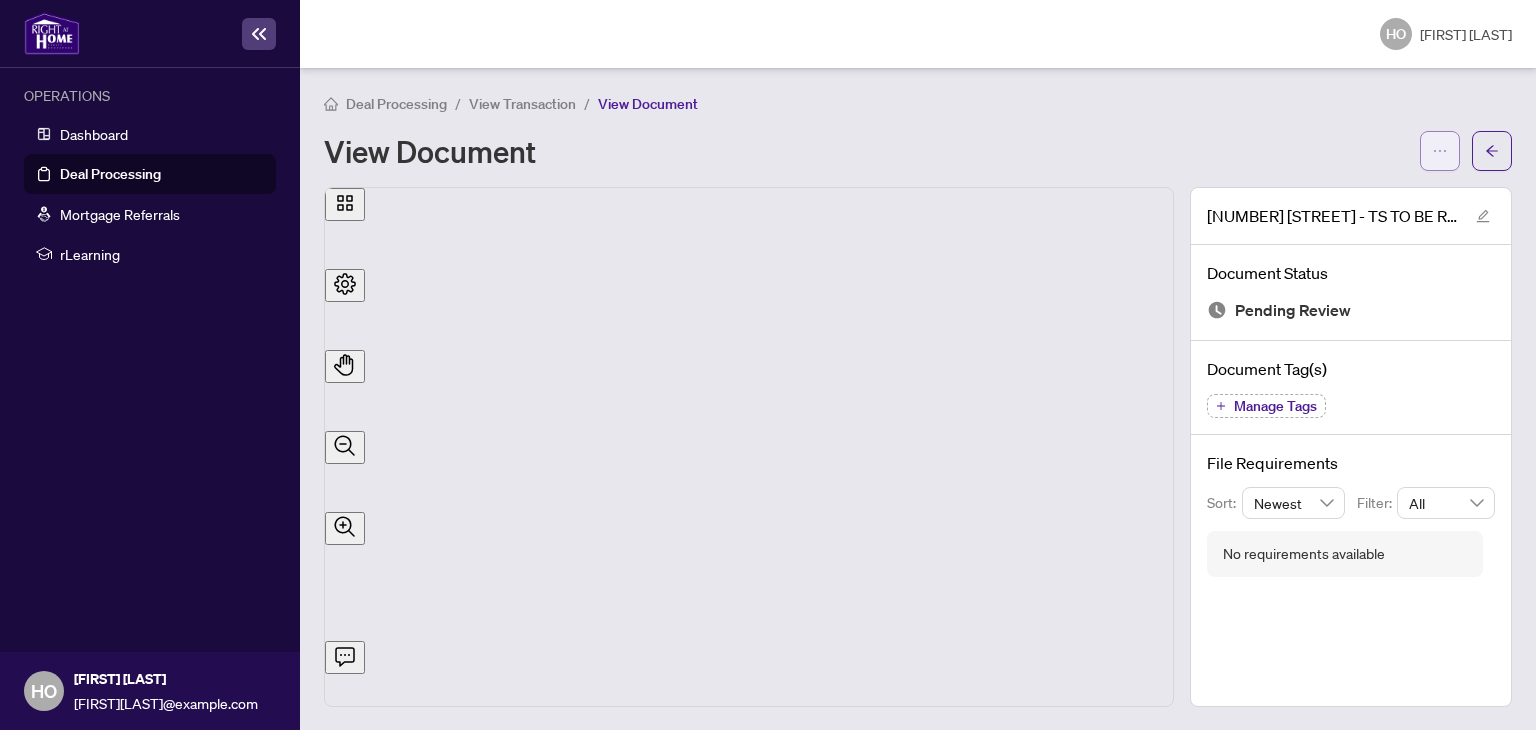 click at bounding box center (1440, 151) 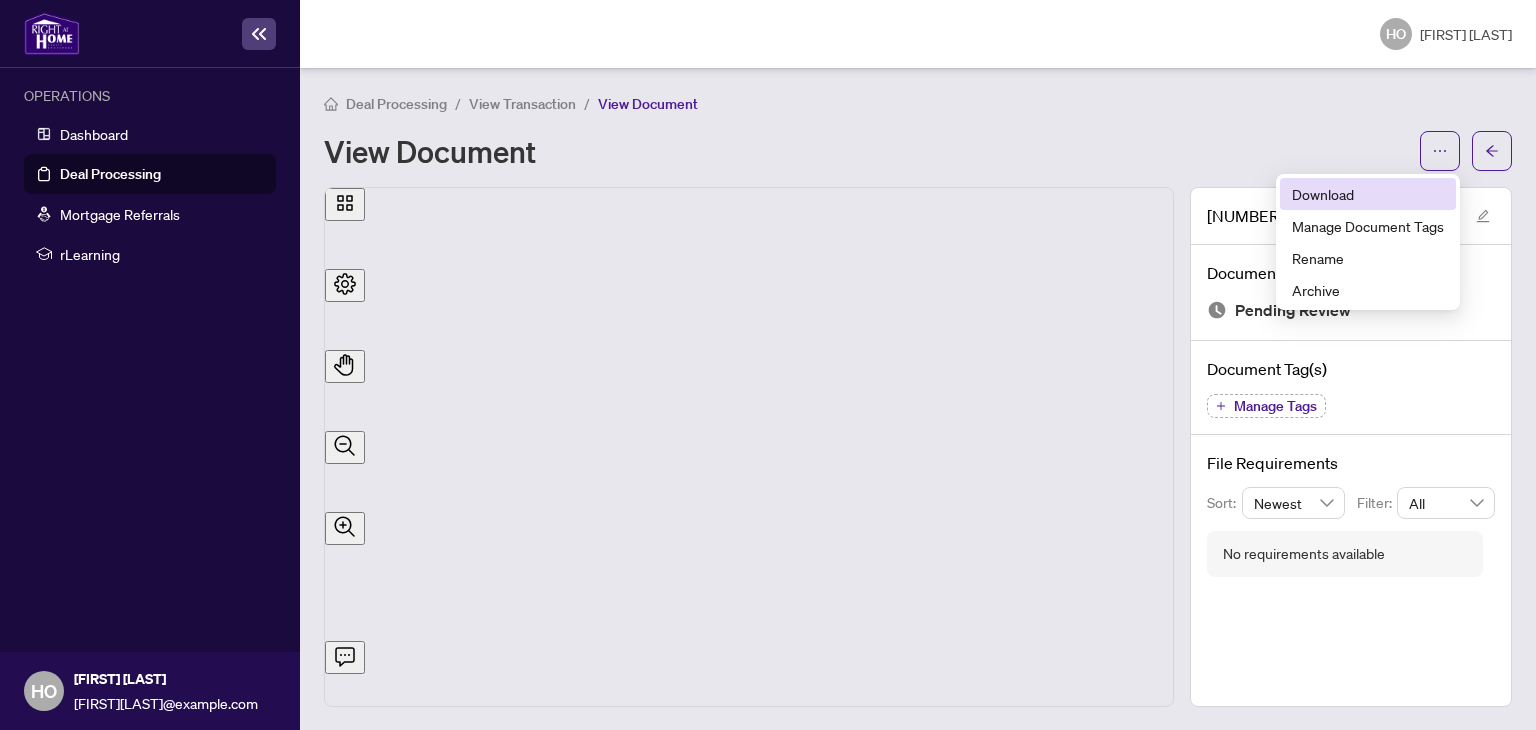 click on "Download" at bounding box center (1368, 194) 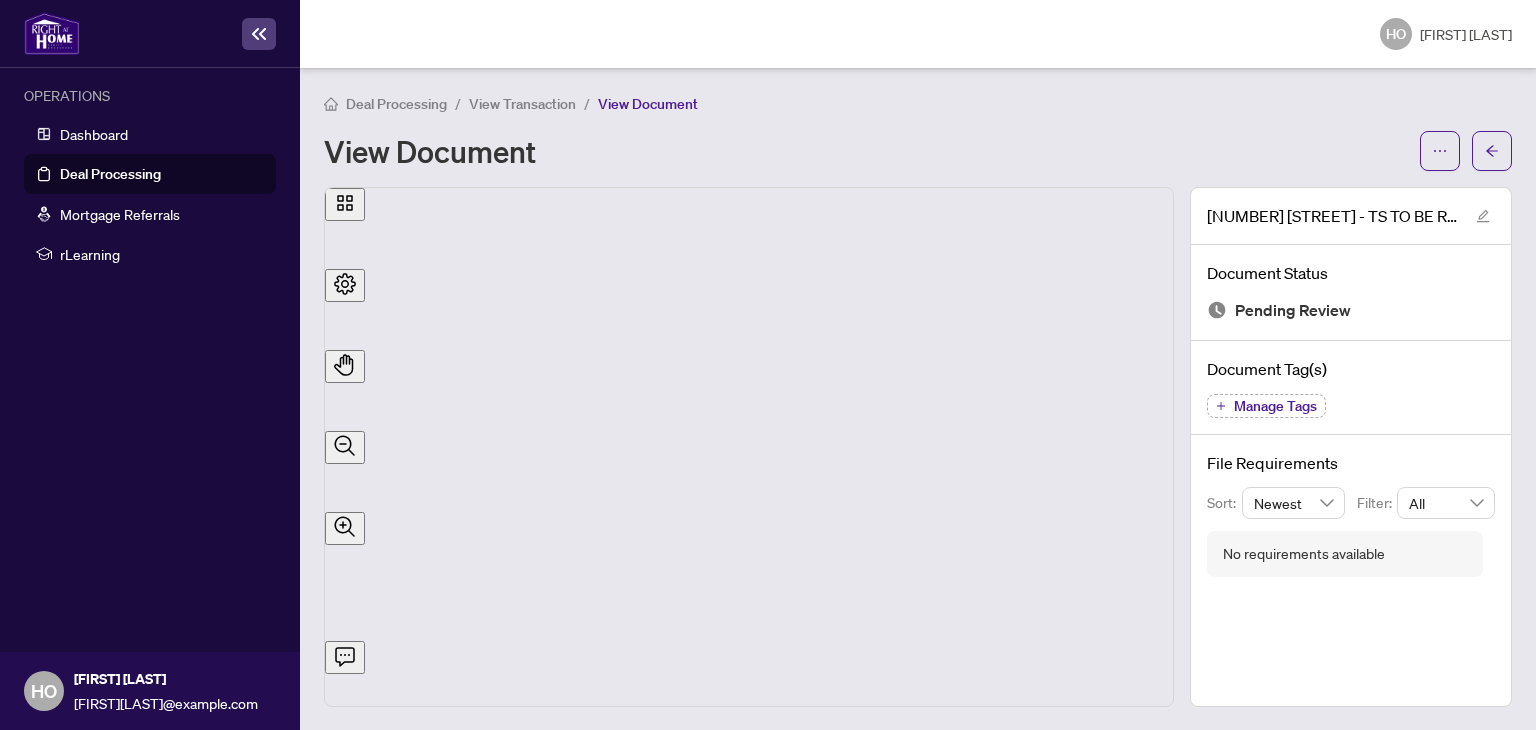click on "Deal Processing" at bounding box center [110, 174] 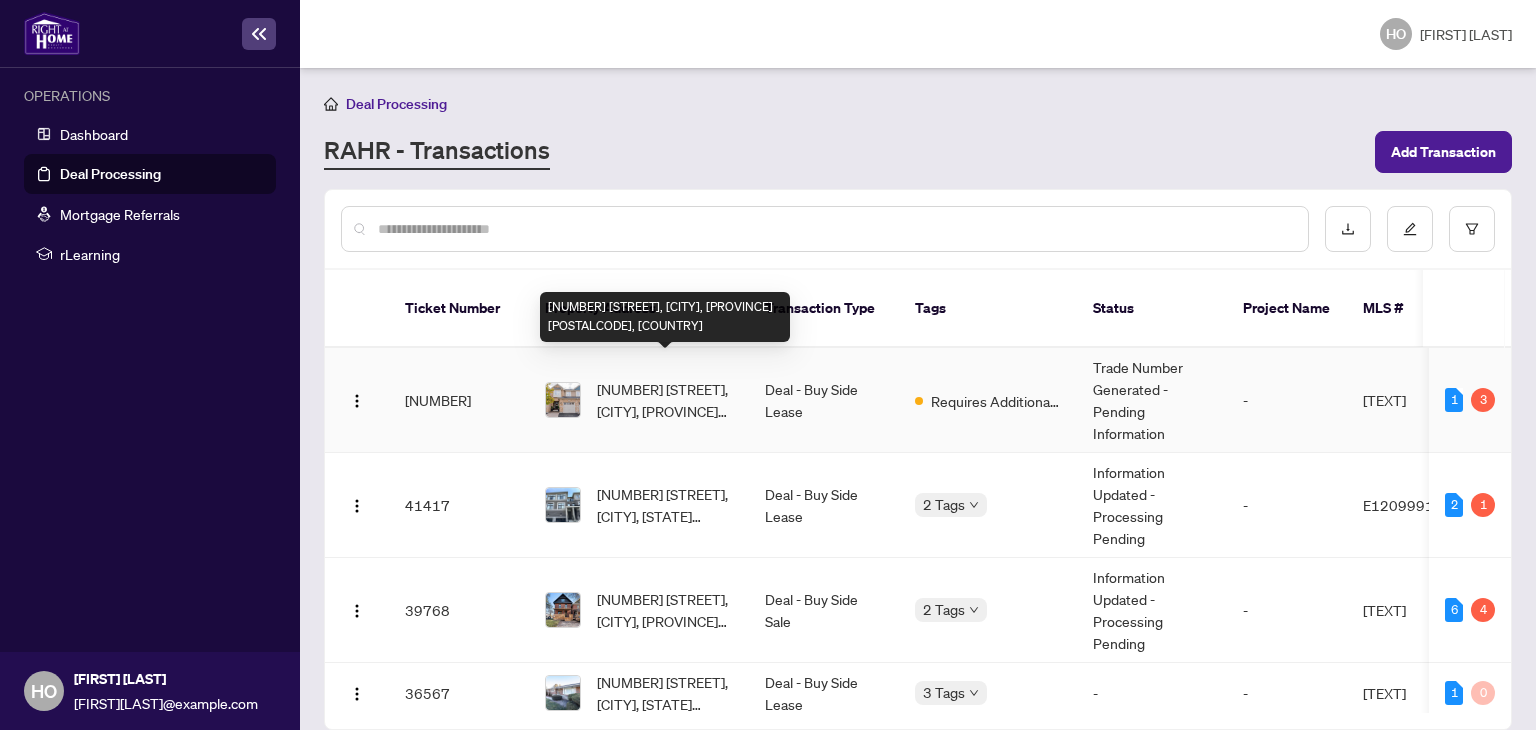 click on "[NUMBER] [STREET], [CITY], [PROVINCE] [POSTALCODE], [COUNTRY]" at bounding box center [665, 400] 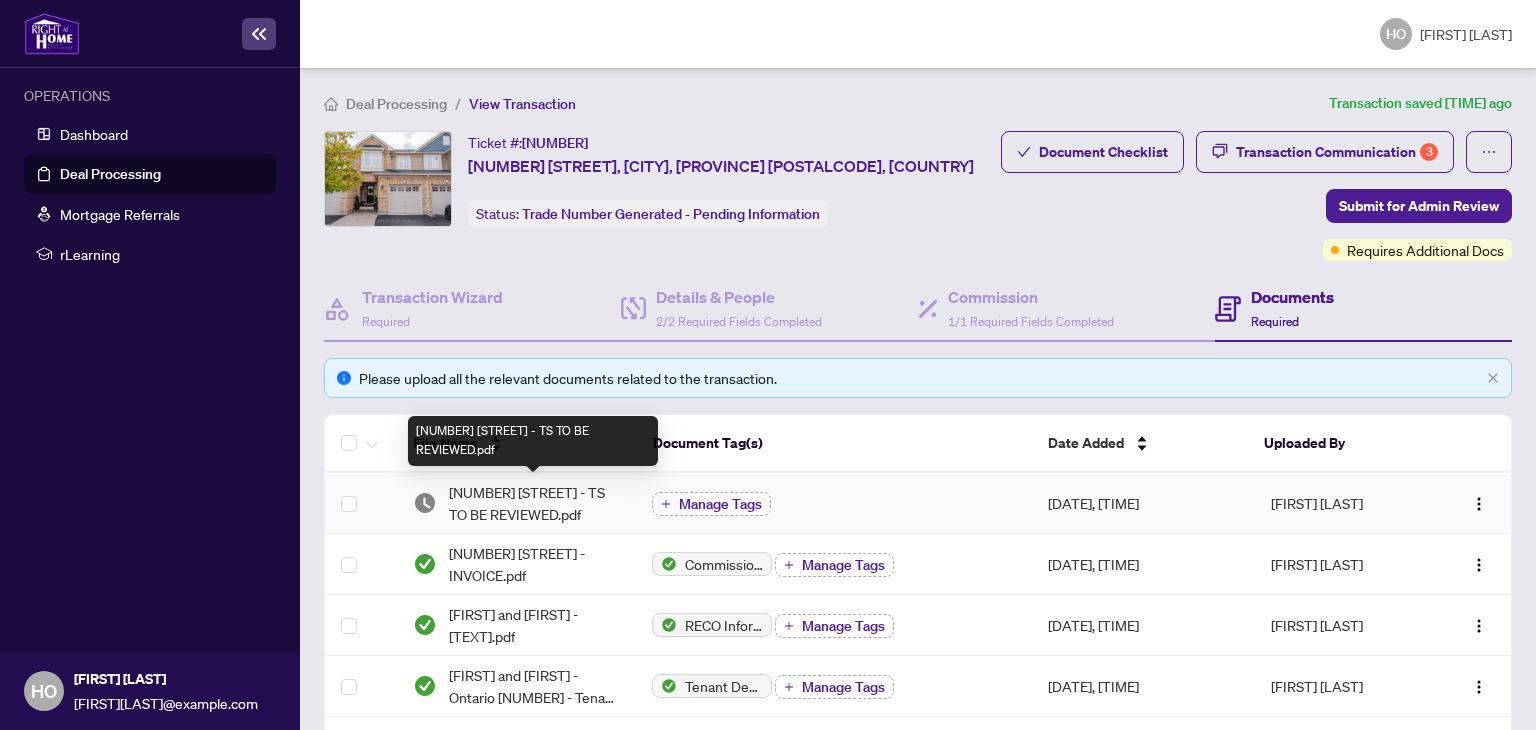 click on "[NUMBER] [STREET] - TS TO BE REVIEWED.pdf" at bounding box center [535, 503] 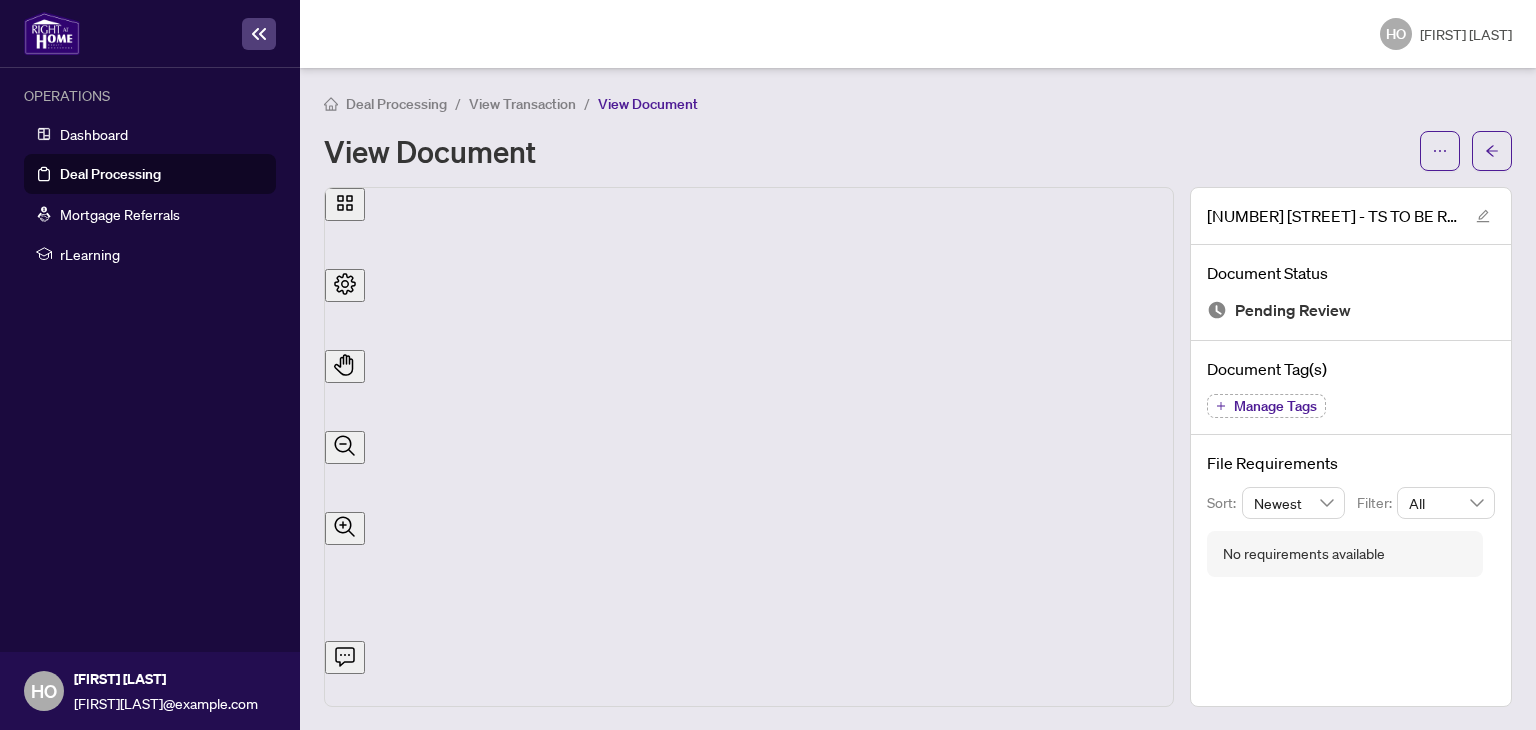 click on "Deal Processing" at bounding box center (110, 174) 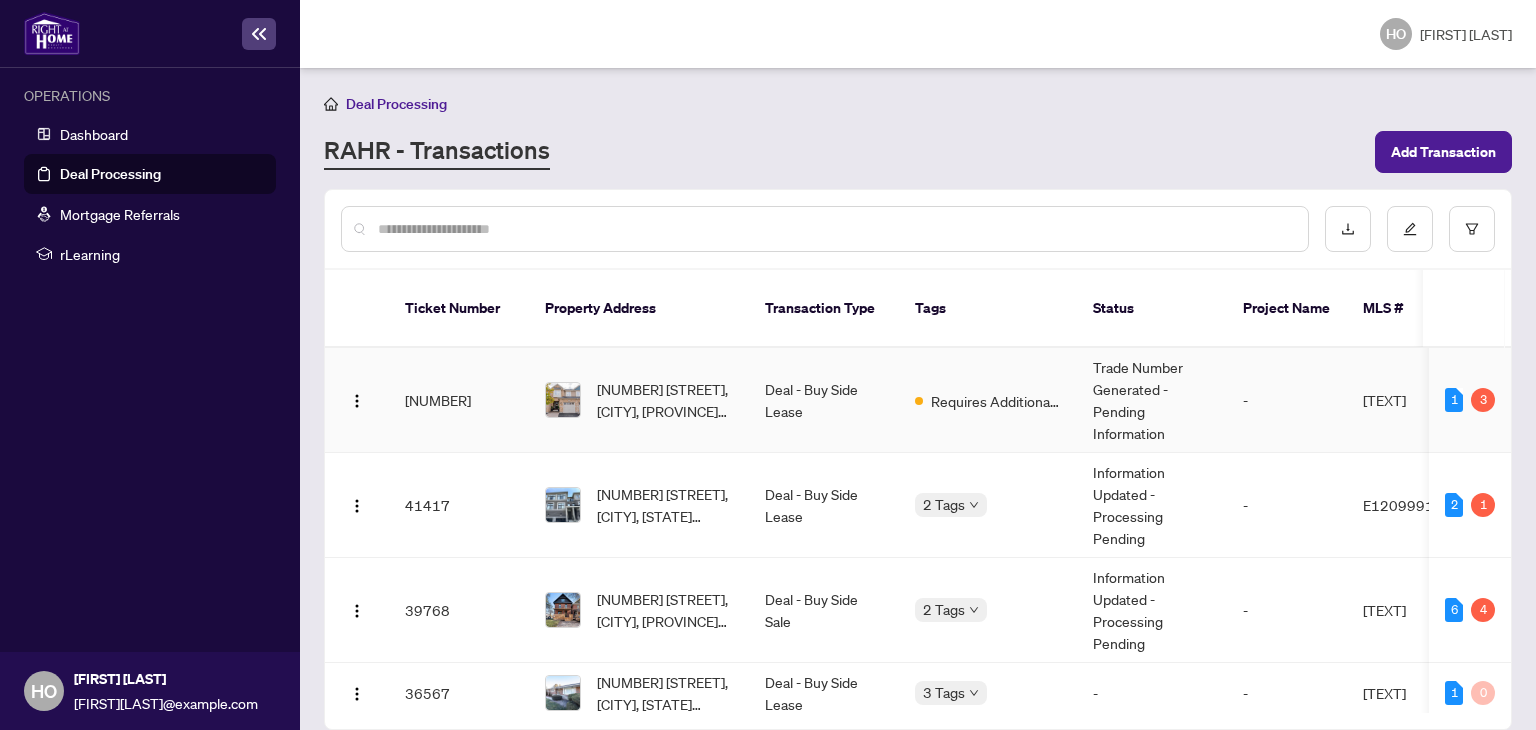 click on "[NUMBER]" at bounding box center (459, 400) 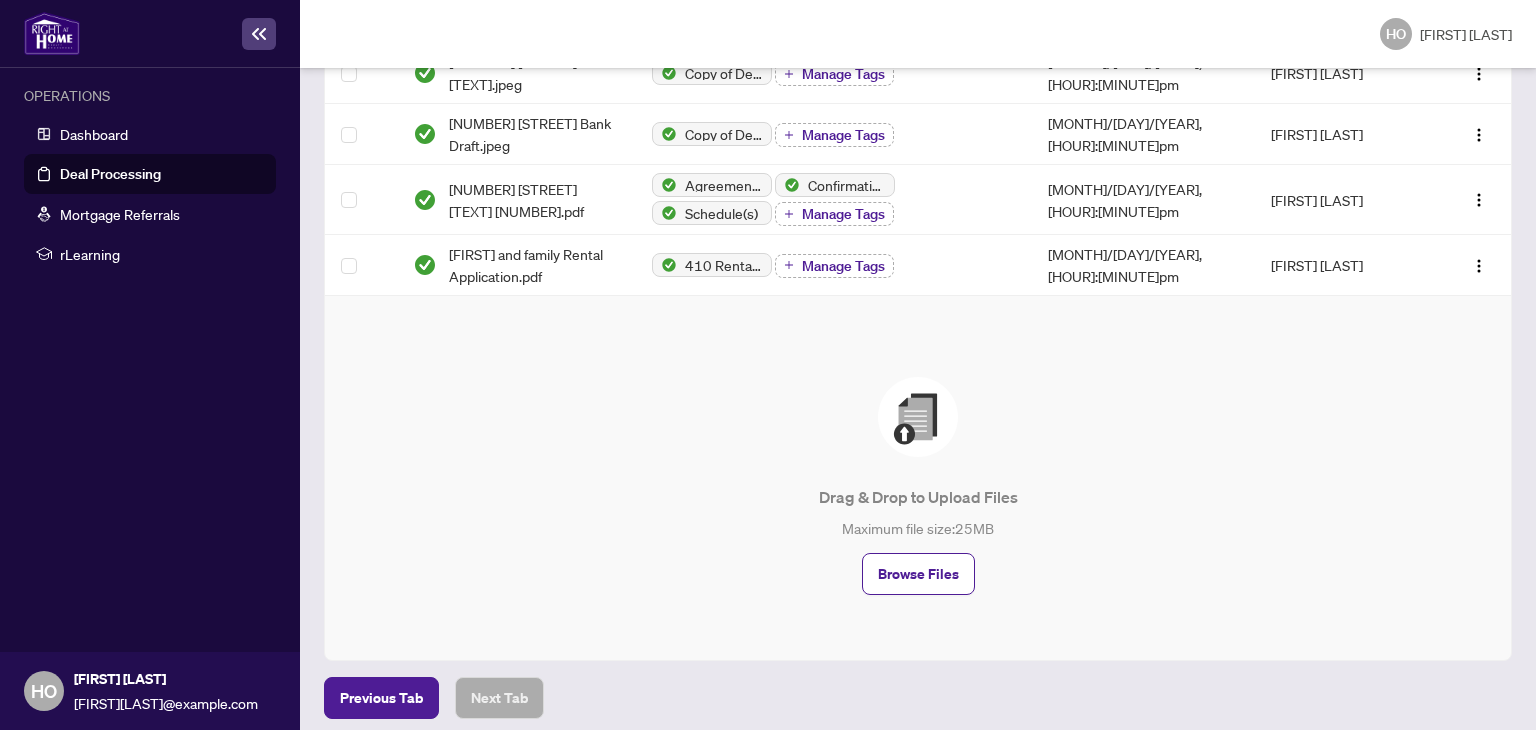 scroll, scrollTop: 680, scrollLeft: 0, axis: vertical 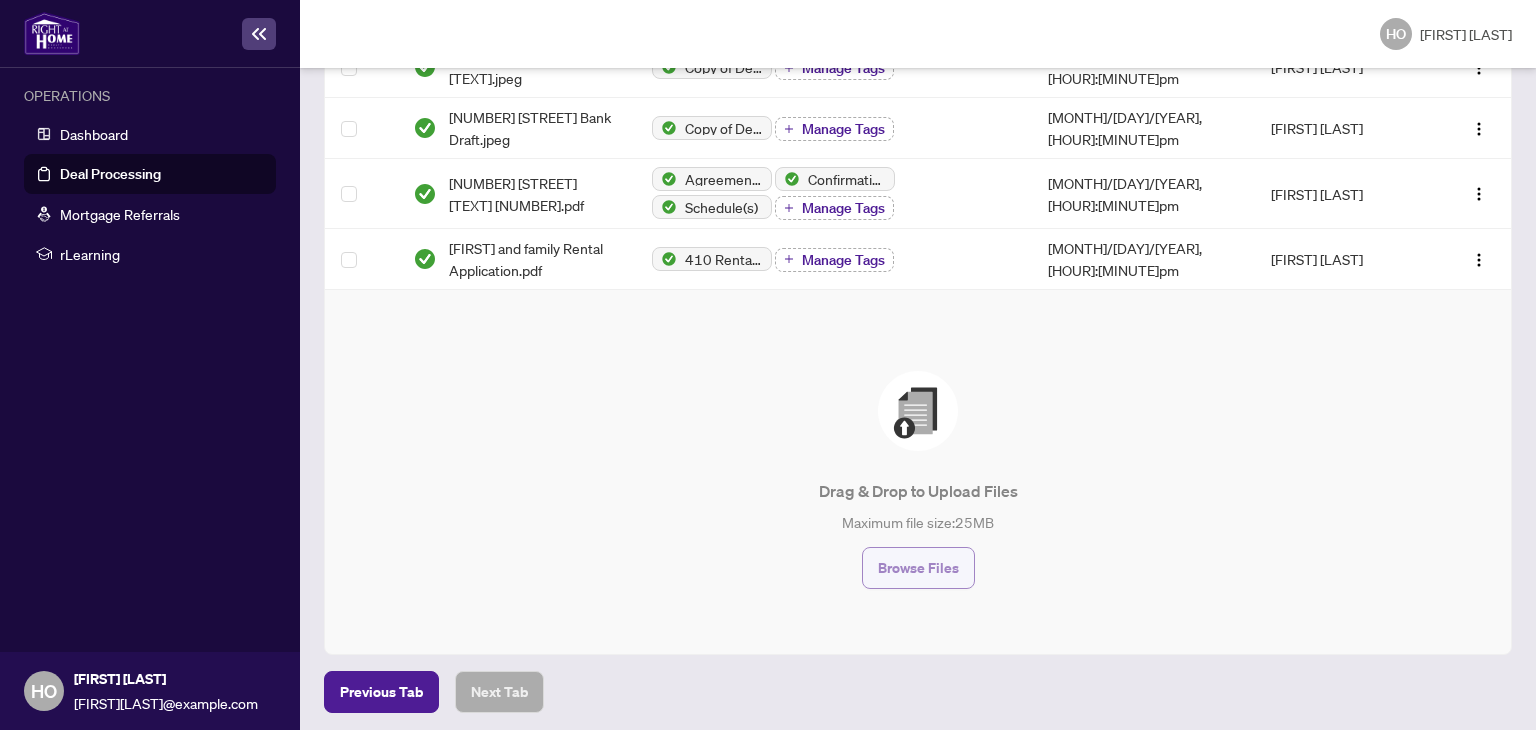 click on "Browse Files" at bounding box center (918, 568) 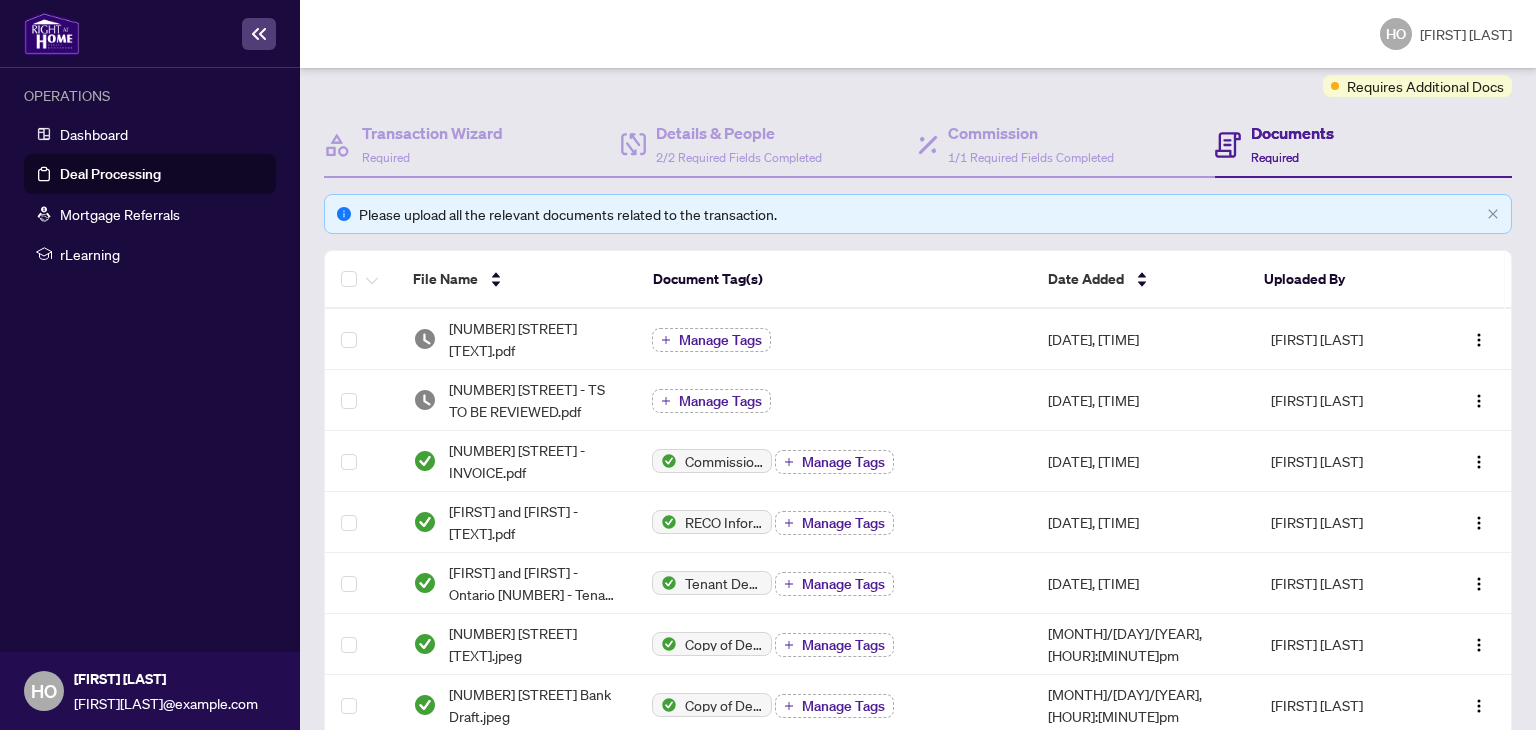 scroll, scrollTop: 0, scrollLeft: 0, axis: both 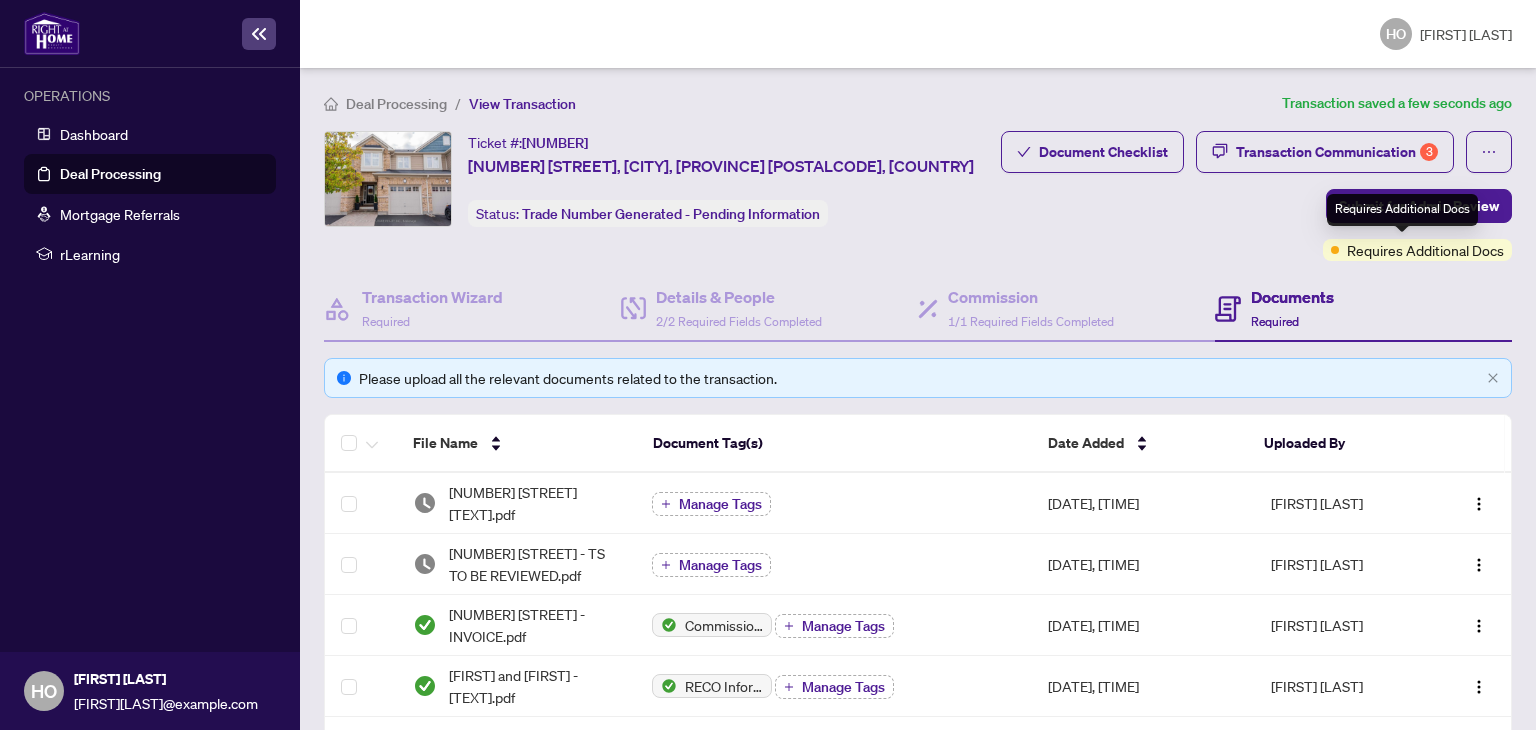click on "Requires Additional Docs" at bounding box center [1402, 210] 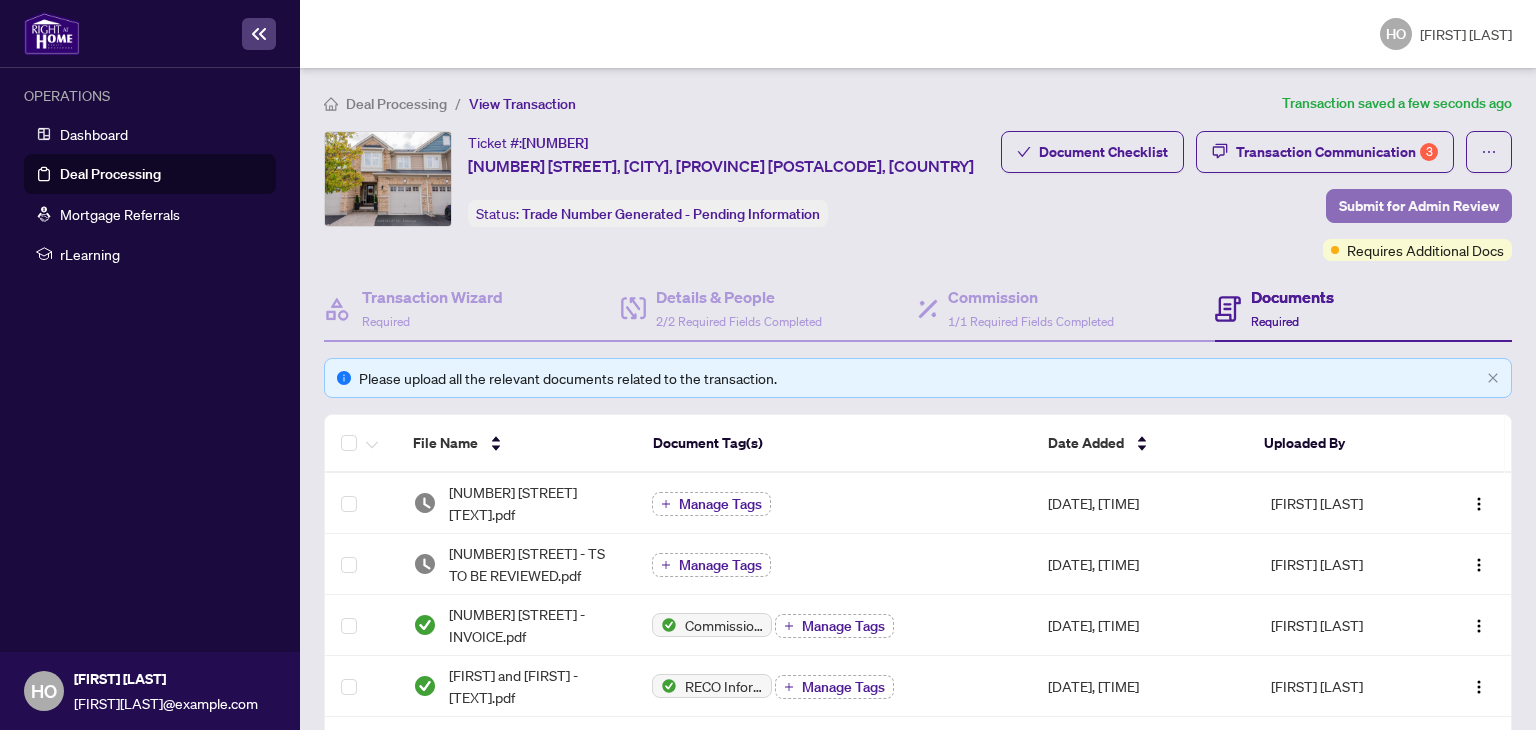 click on "Submit for Admin Review" at bounding box center [1419, 206] 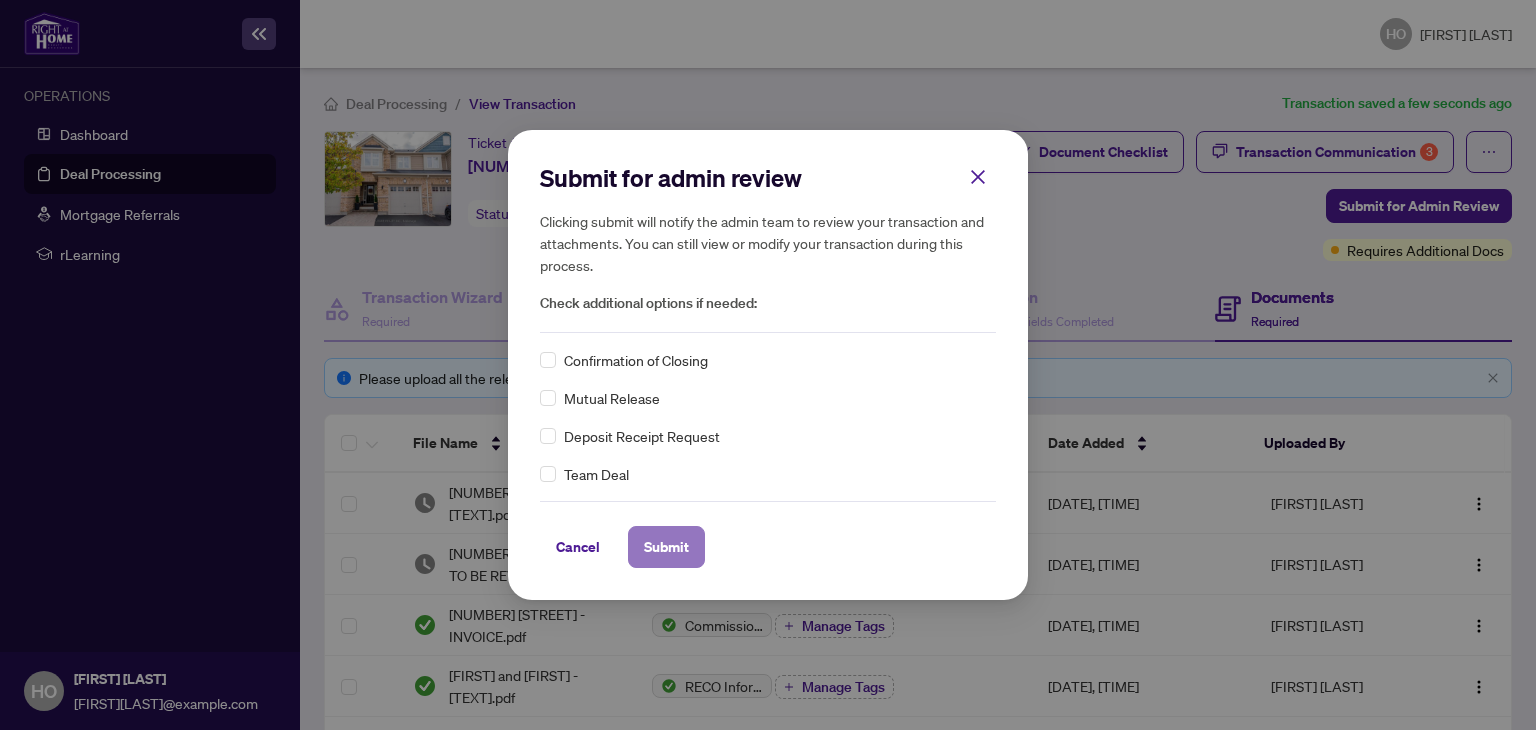 click on "Submit" at bounding box center [666, 547] 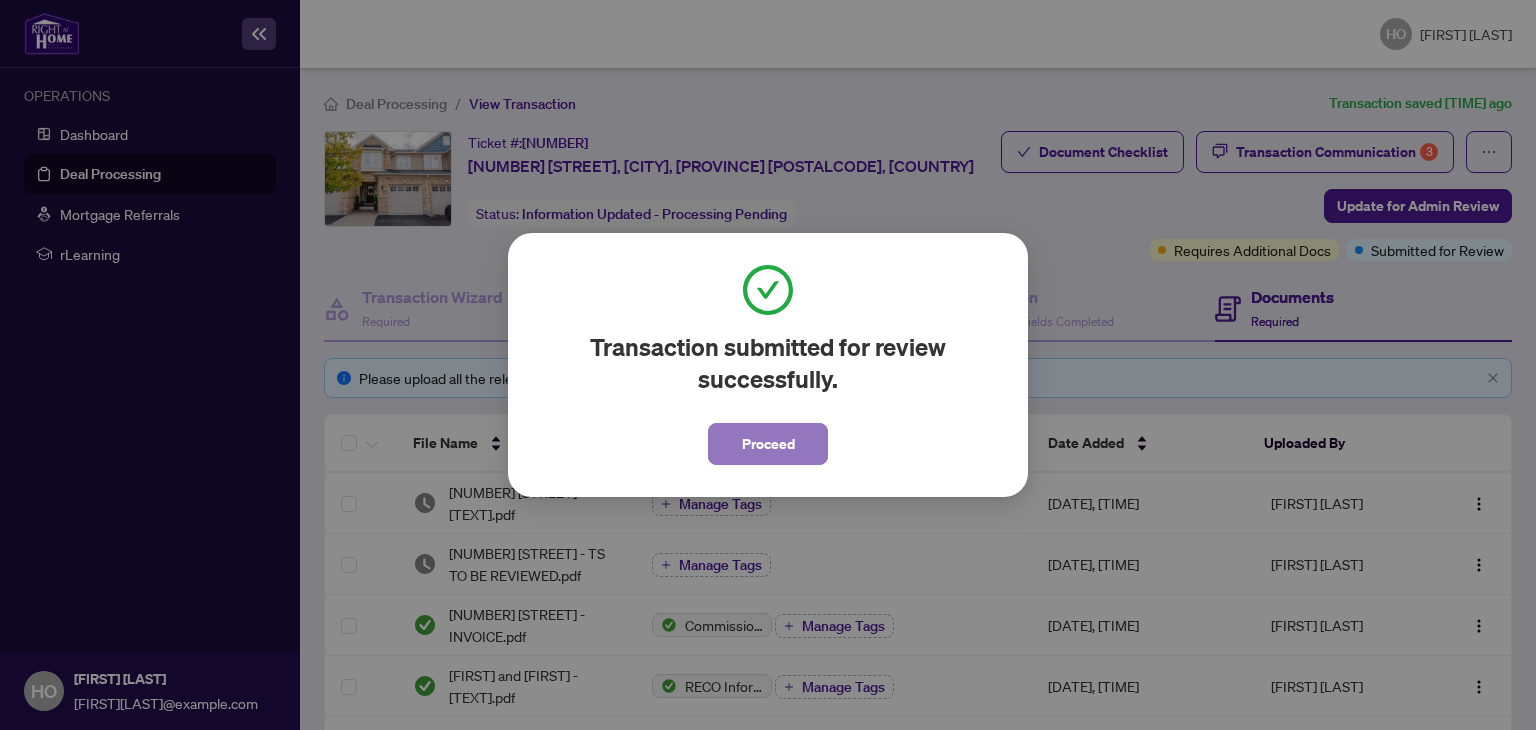click on "Proceed" at bounding box center (768, 444) 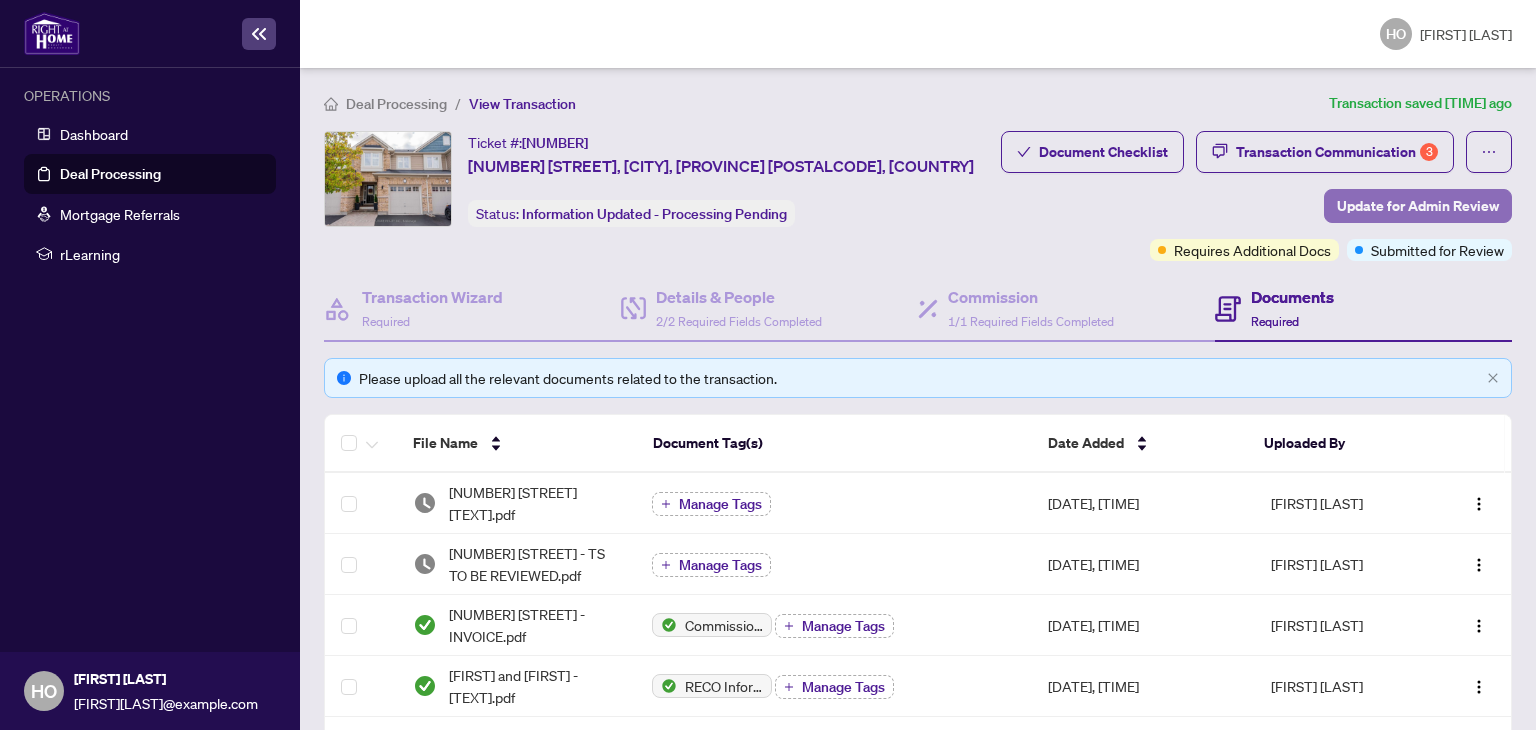 click on "Update for Admin Review" at bounding box center [1418, 206] 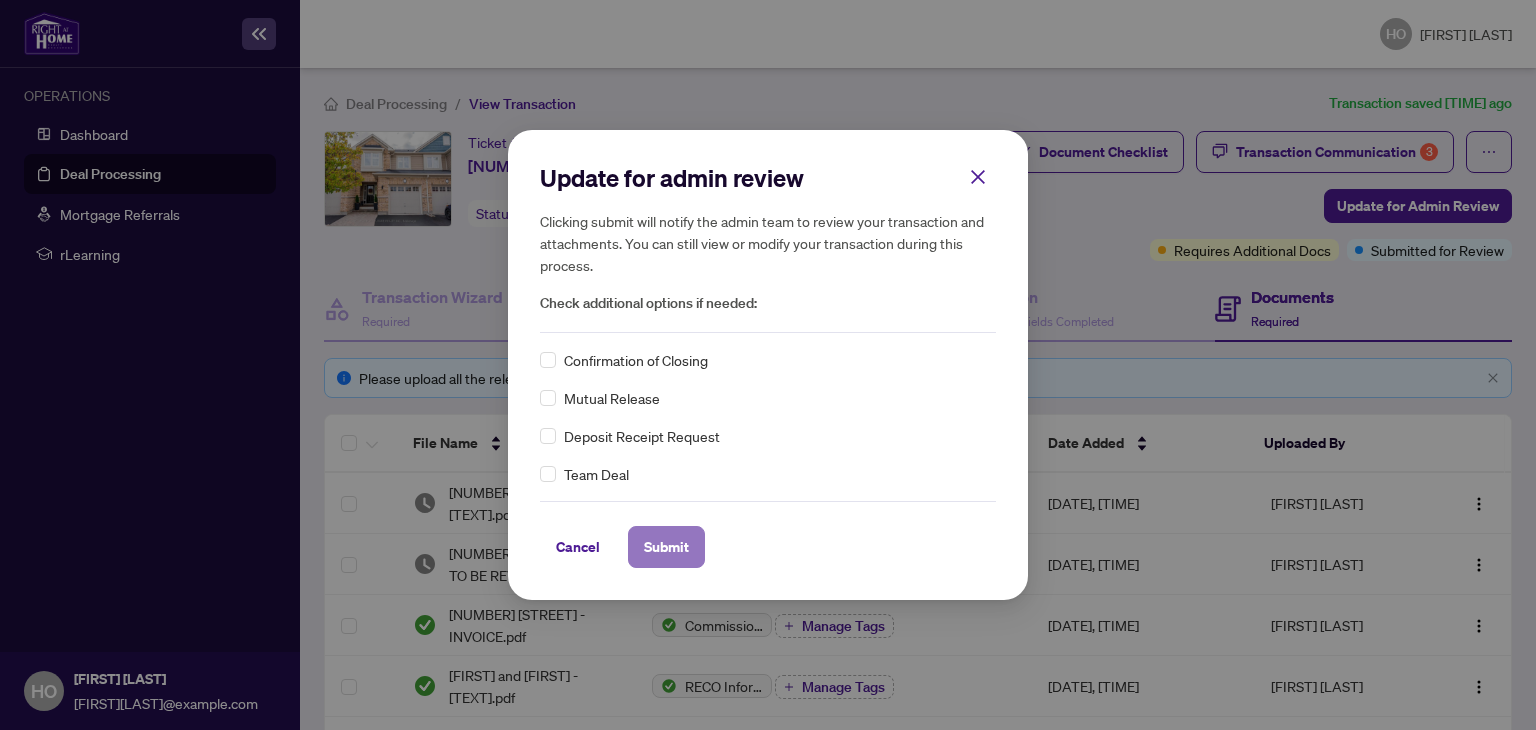 click on "Submit" at bounding box center (666, 547) 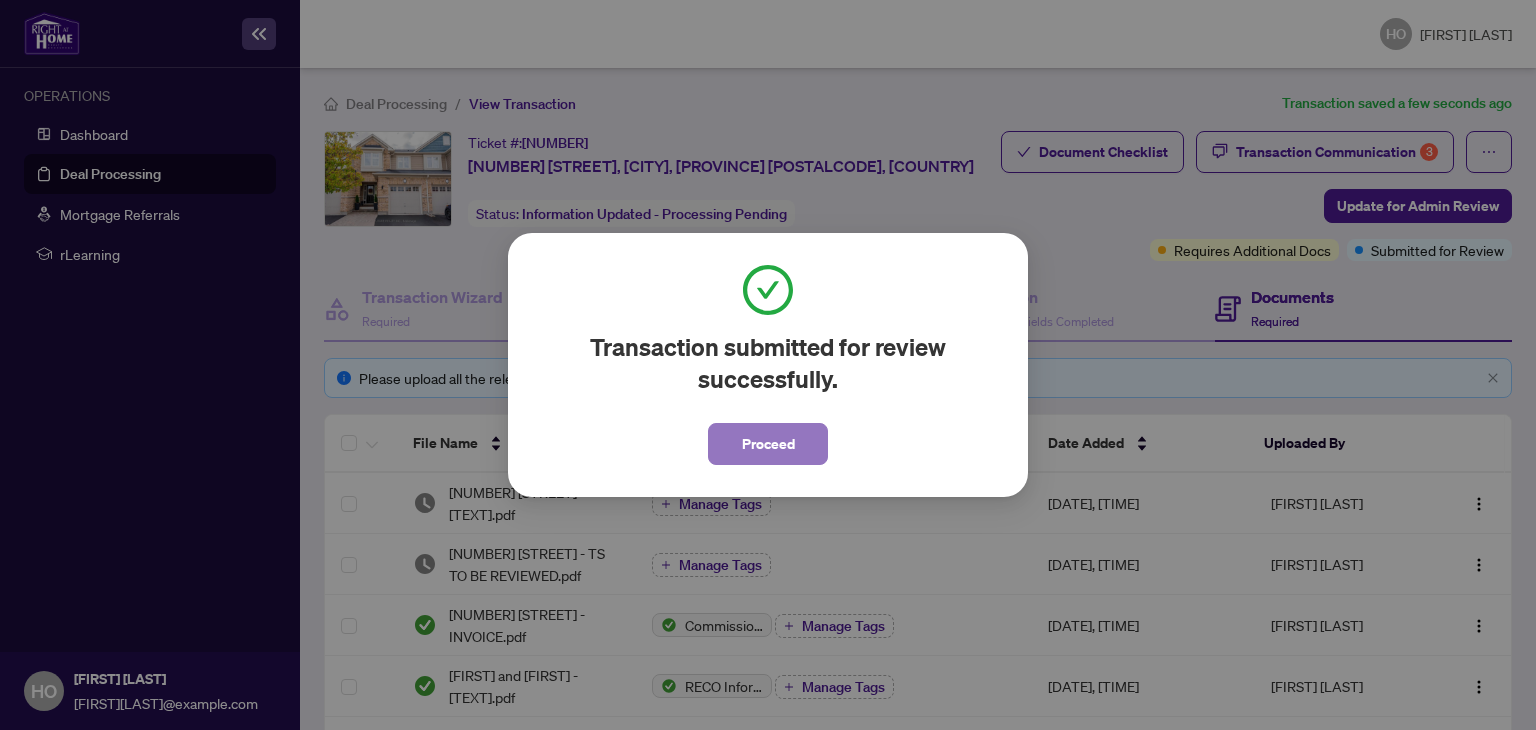 click on "Proceed" at bounding box center [768, 444] 